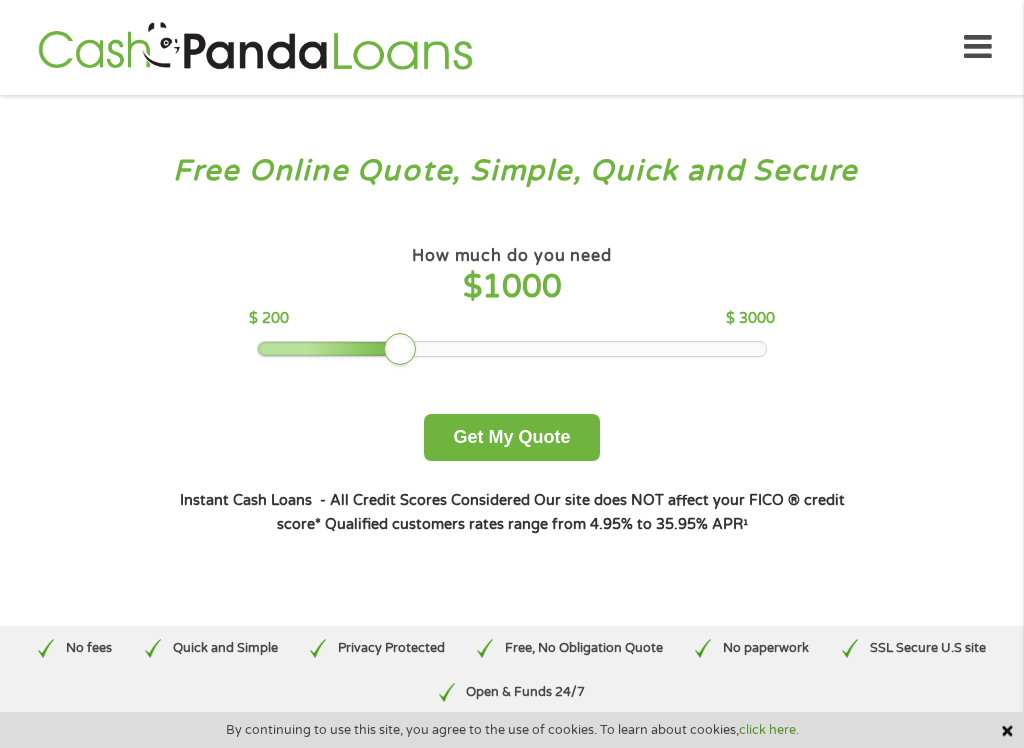 scroll, scrollTop: 0, scrollLeft: 0, axis: both 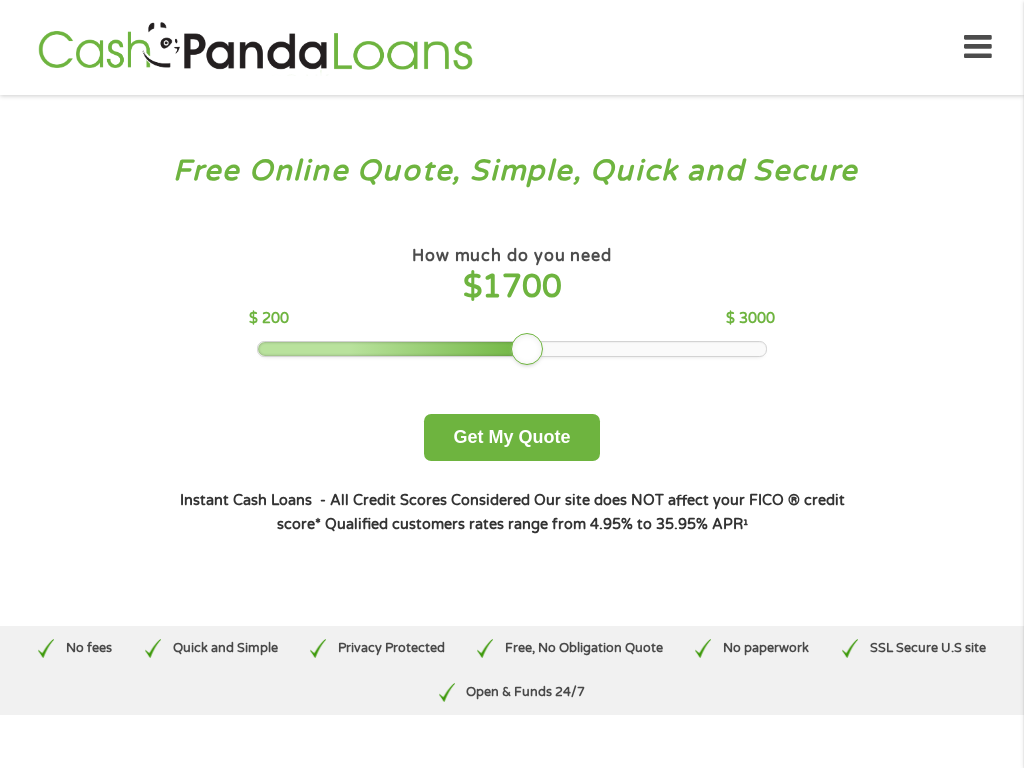 click at bounding box center (527, 349) 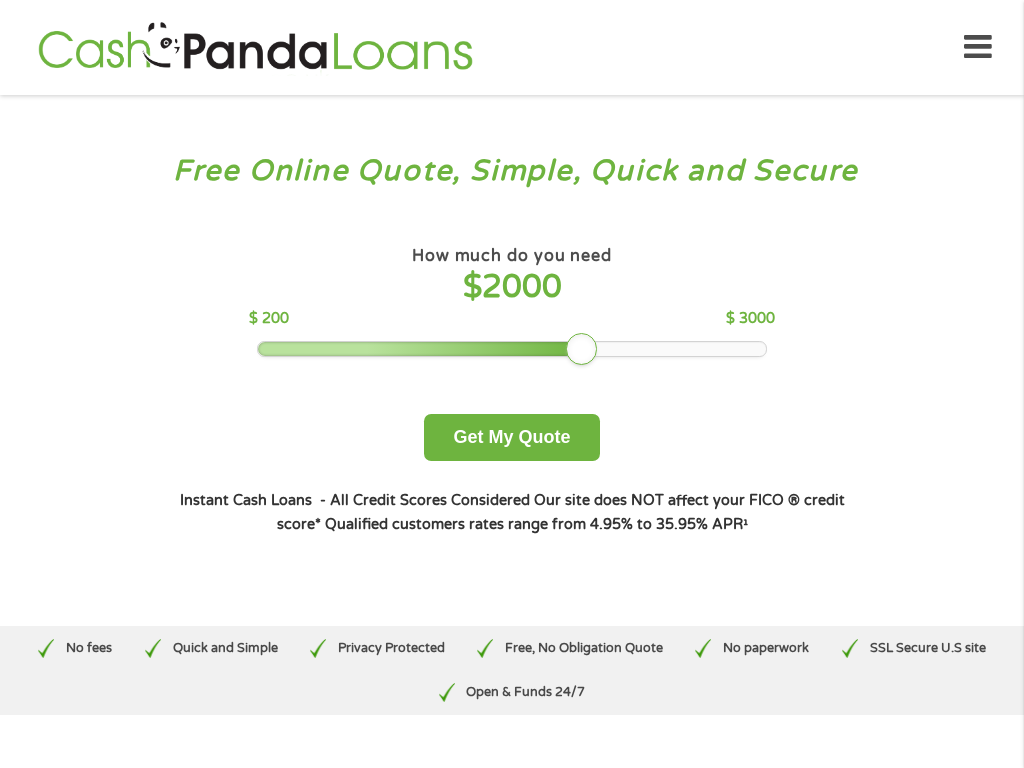 click on "Get My Quote" at bounding box center (511, 437) 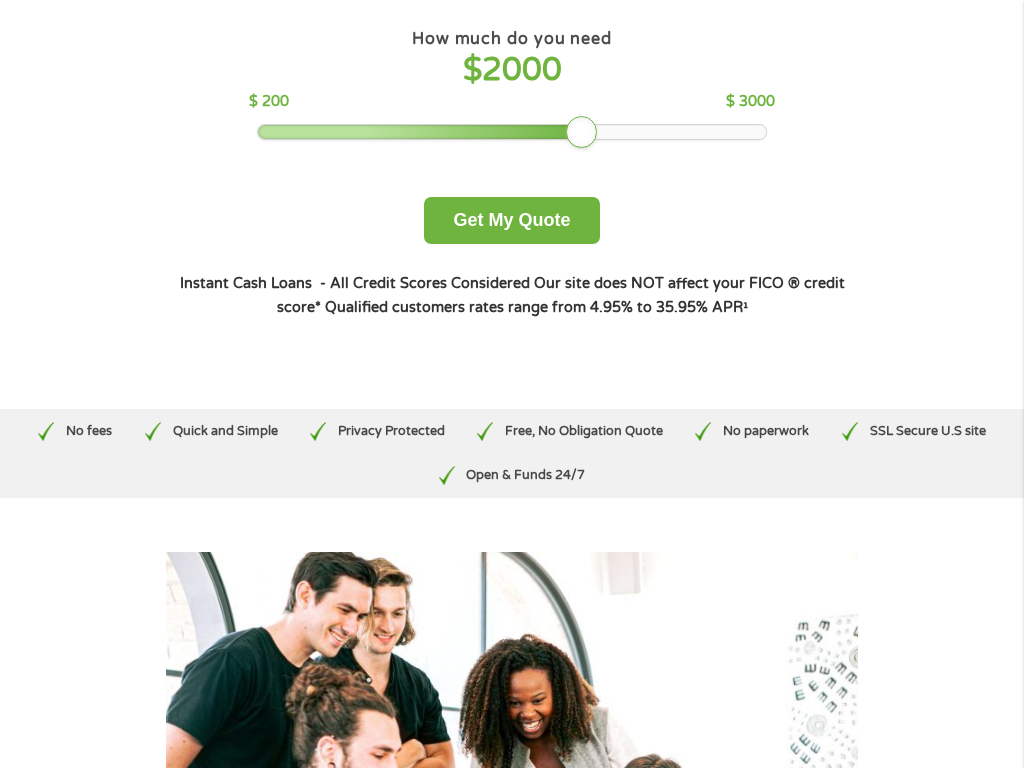 click at bounding box center [511, 782] 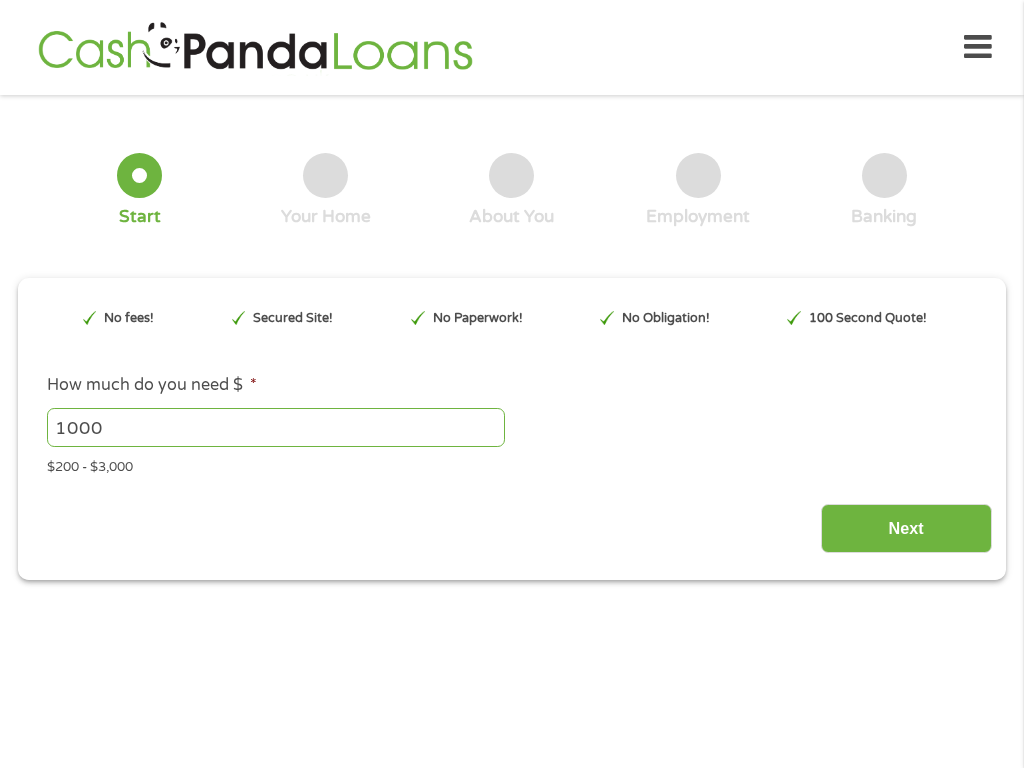 scroll, scrollTop: 0, scrollLeft: 0, axis: both 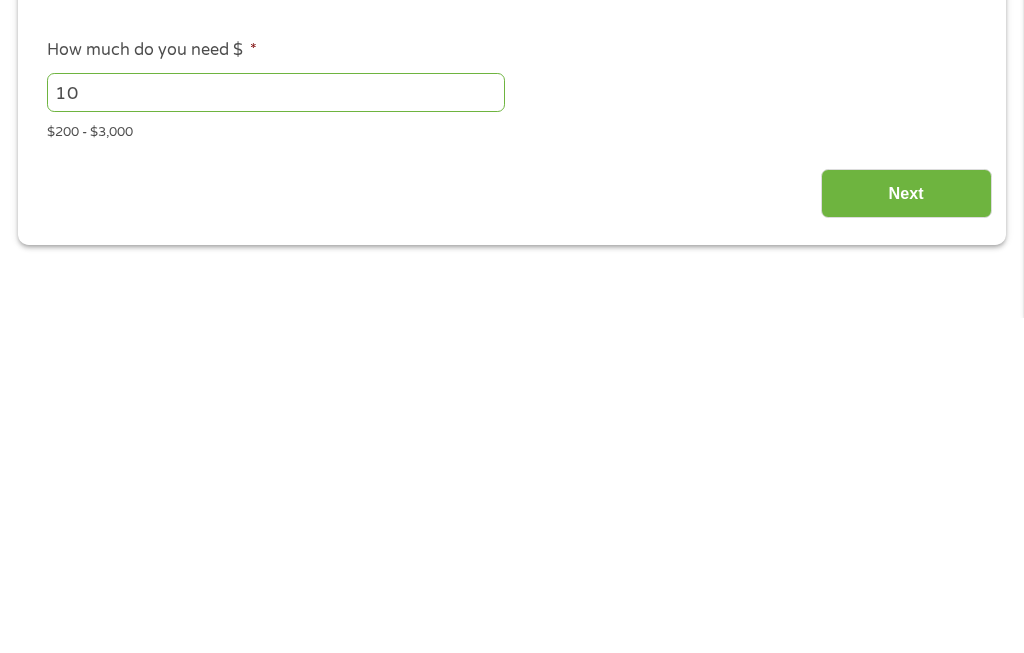 type on "1" 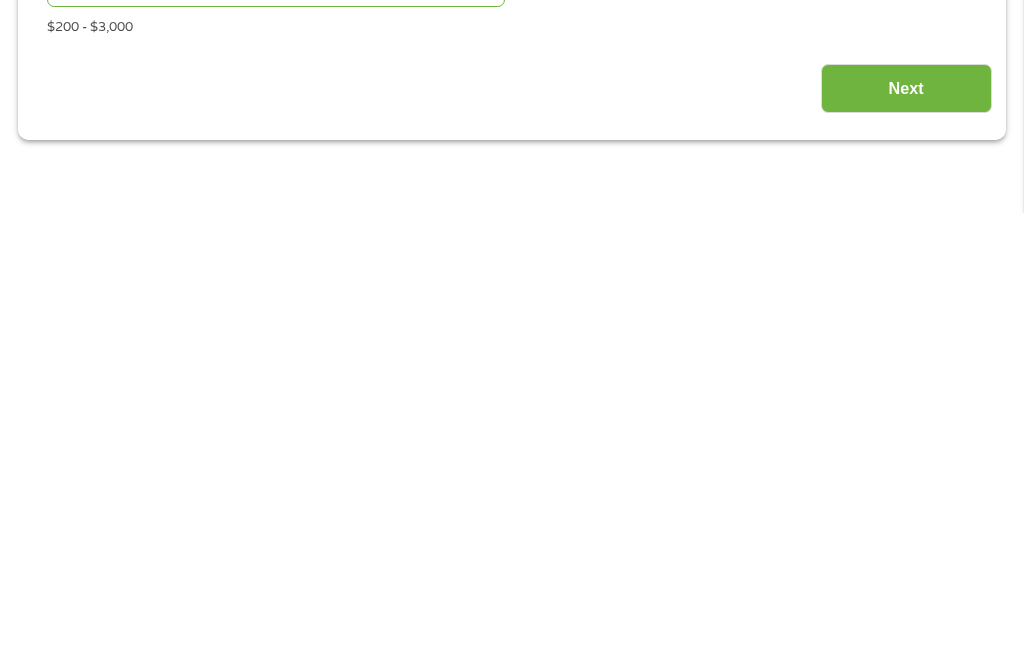 type on "2000" 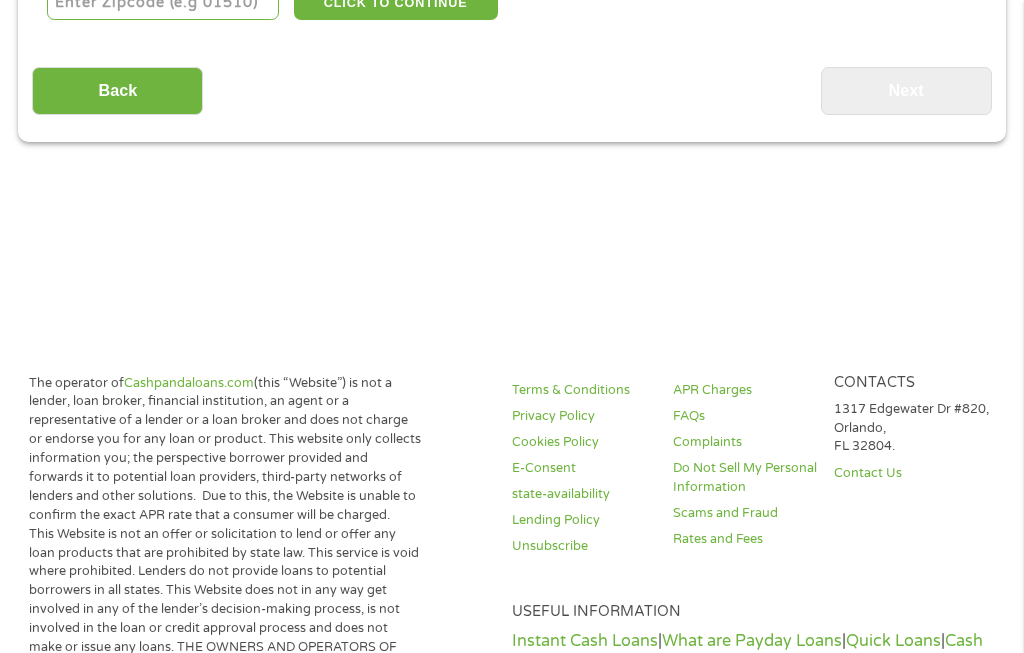 scroll, scrollTop: 8, scrollLeft: 0, axis: vertical 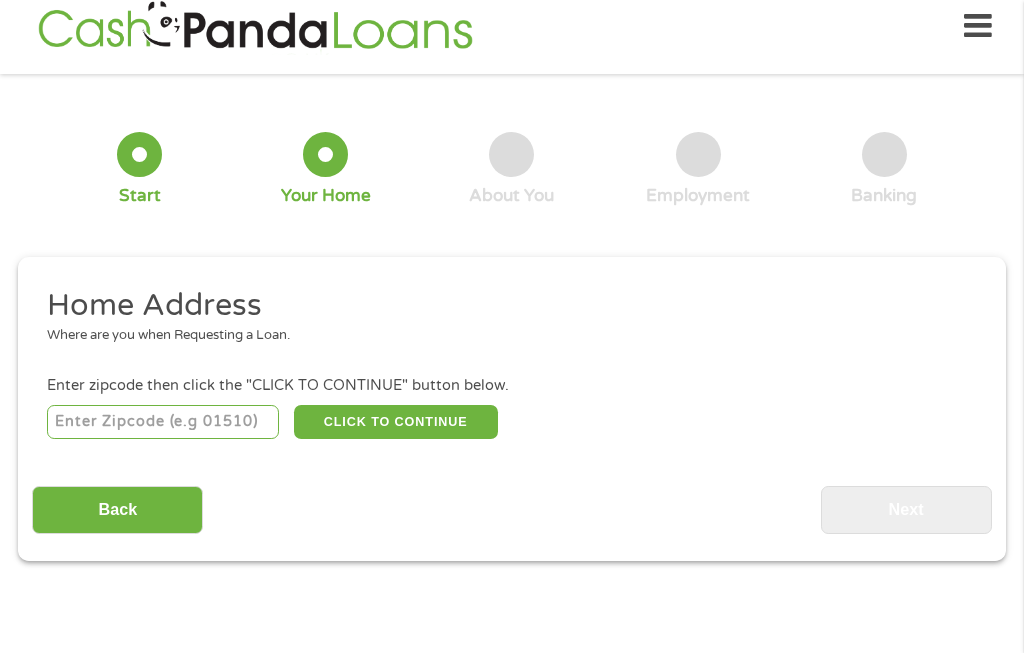 click at bounding box center [163, 422] 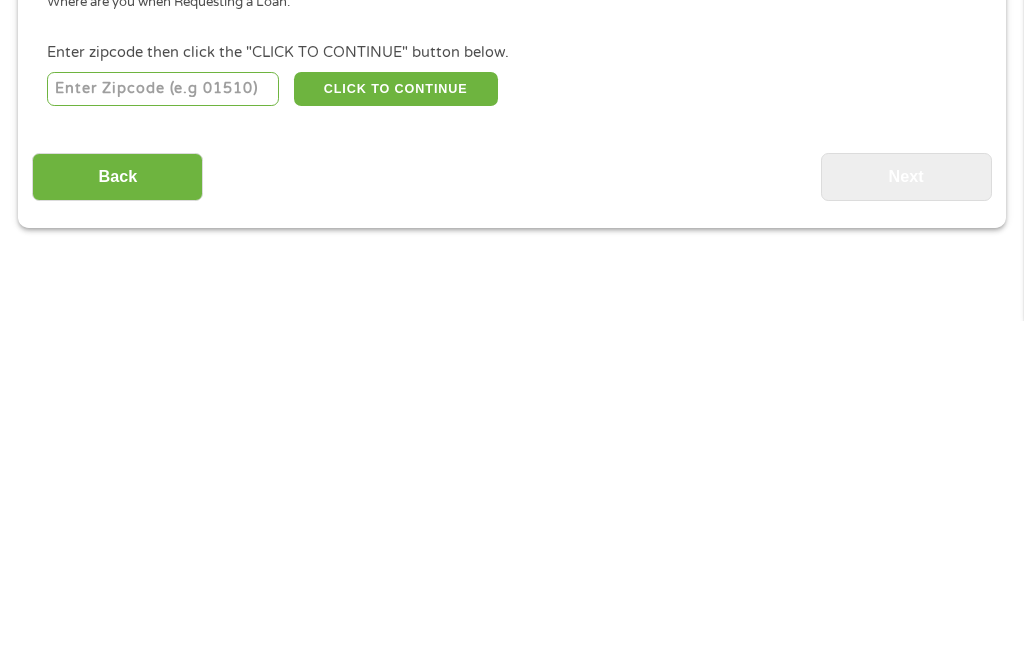 type on "[NUMBER]" 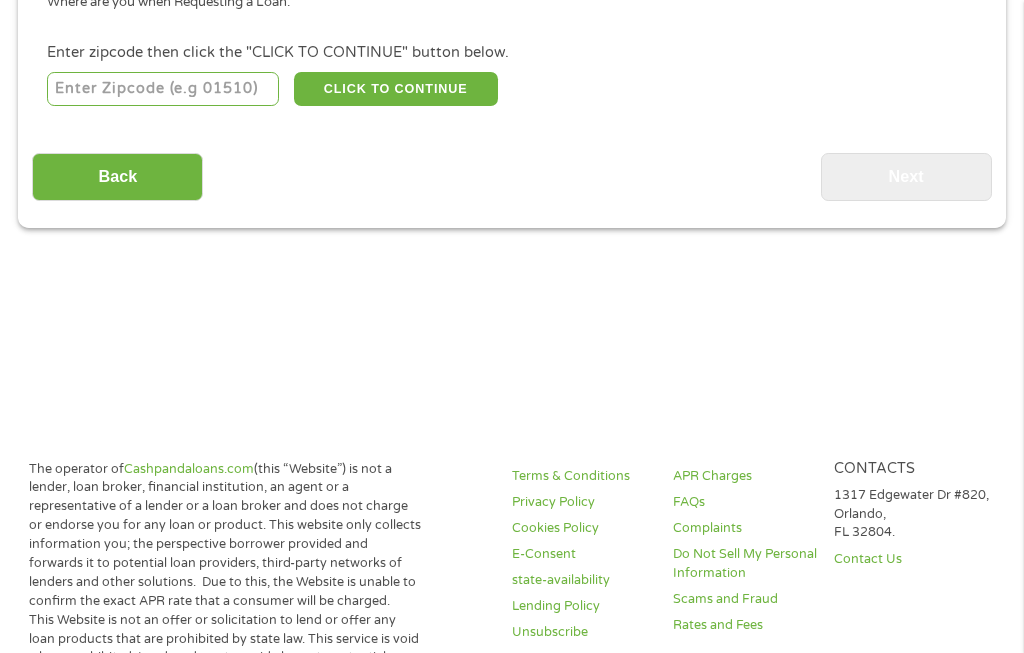type on "[NUMBER]" 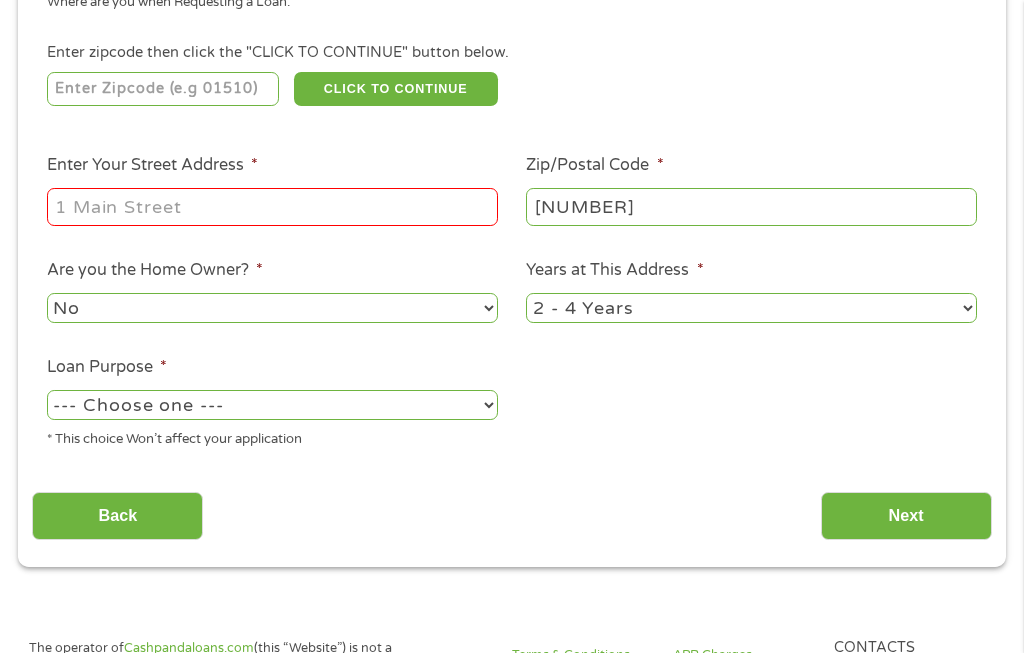 click on "Enter Your Street Address *" at bounding box center (272, 207) 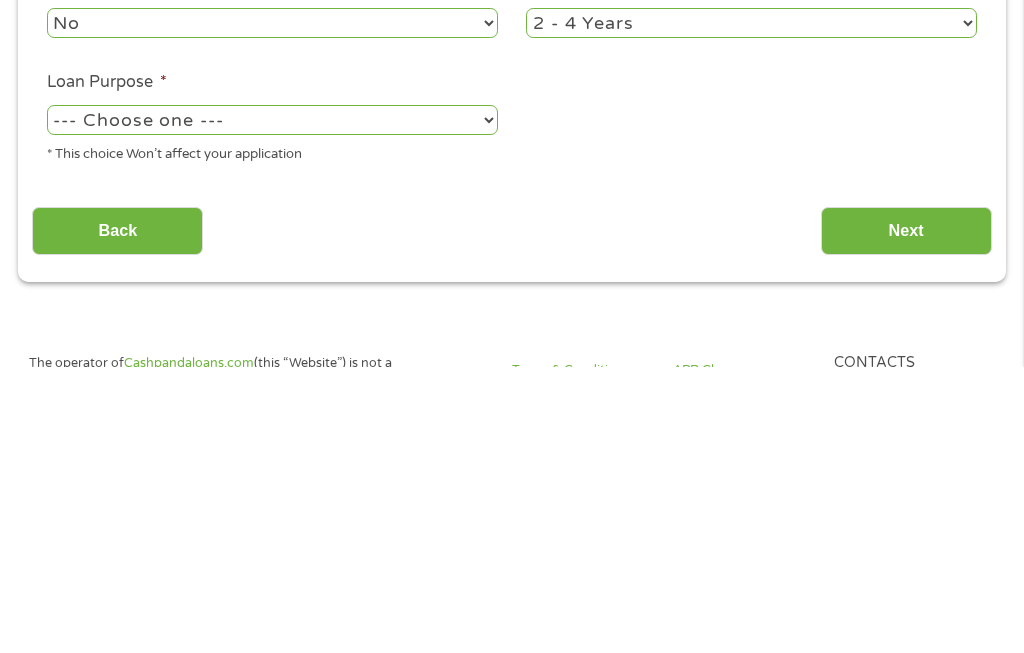 type on "[NUMBER] [STREET] [STREET_NAME]" 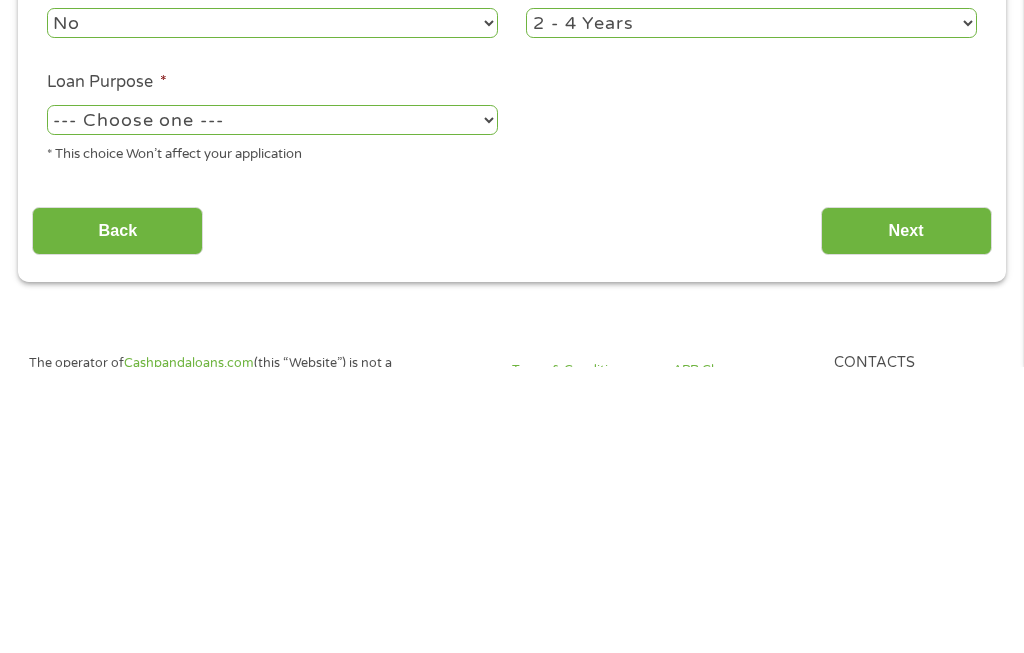 click on "--- Choose one --- Pay Bills Debt Consolidation Home Improvement Major Purchase Car Loan Short Term Cash Medical Expenses Other" at bounding box center [272, 405] 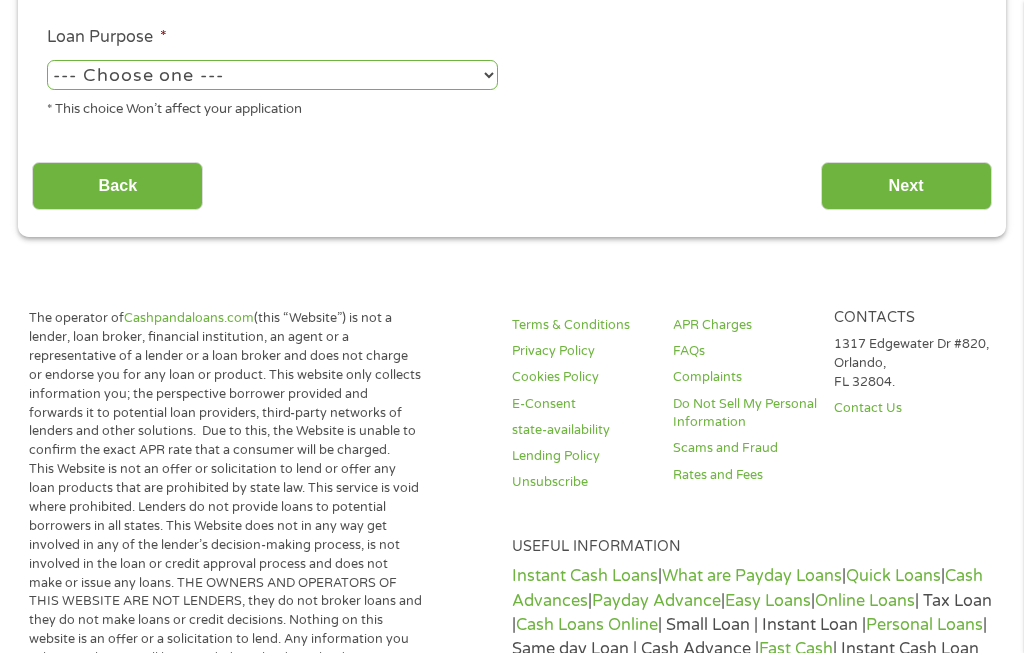 click on "--- Choose one --- Pay Bills Debt Consolidation Home Improvement Major Purchase Car Loan Short Term Cash Medical Expenses Other" at bounding box center [272, 74] 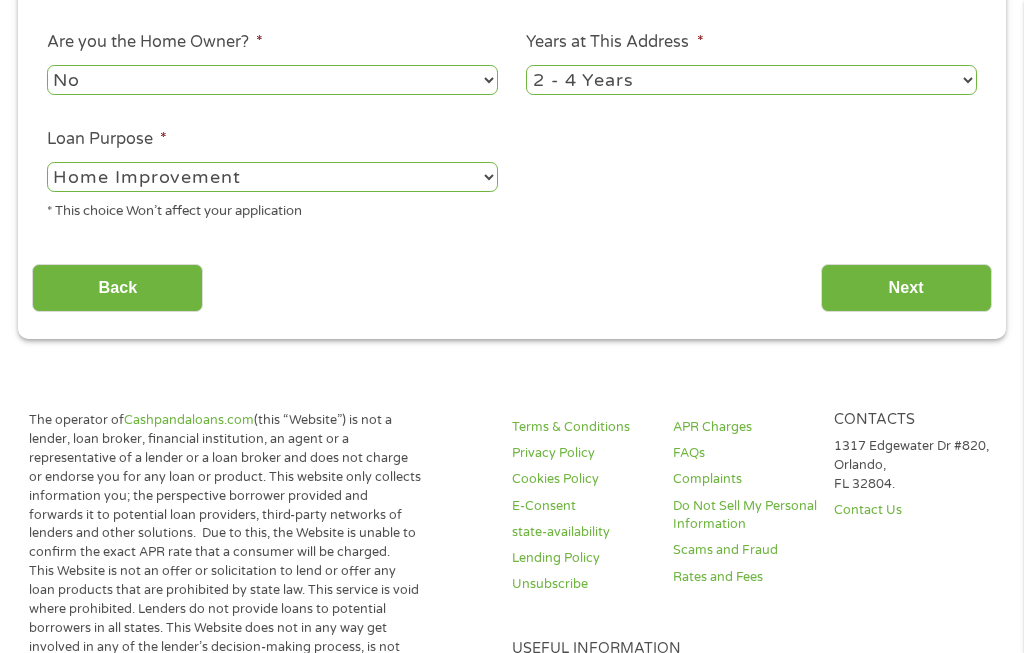 scroll, scrollTop: 581, scrollLeft: 0, axis: vertical 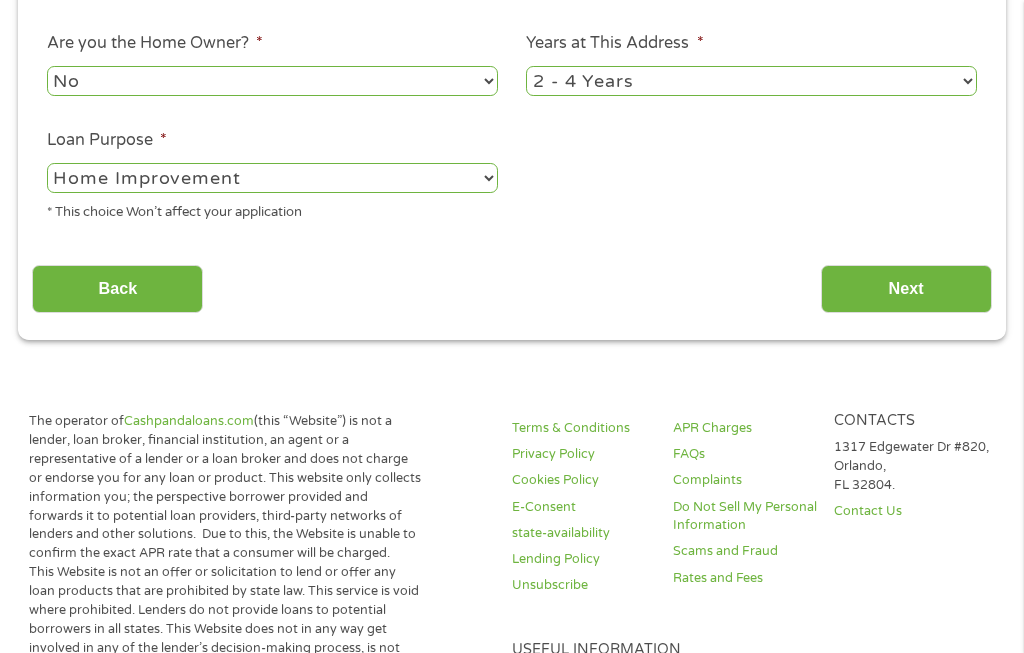click on "Next" at bounding box center [906, 289] 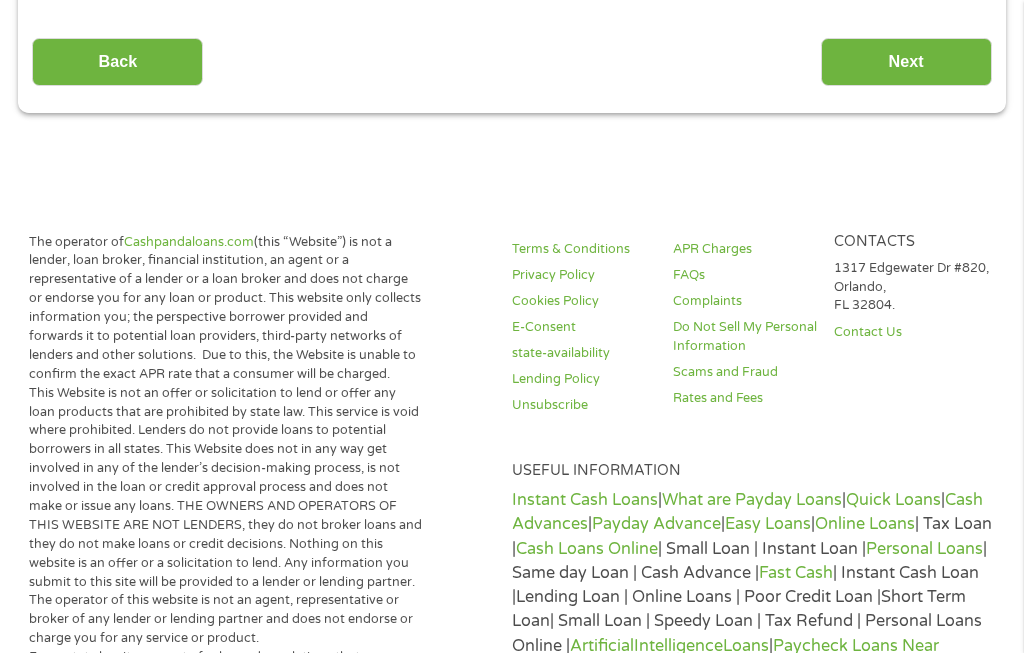 scroll, scrollTop: 568, scrollLeft: 0, axis: vertical 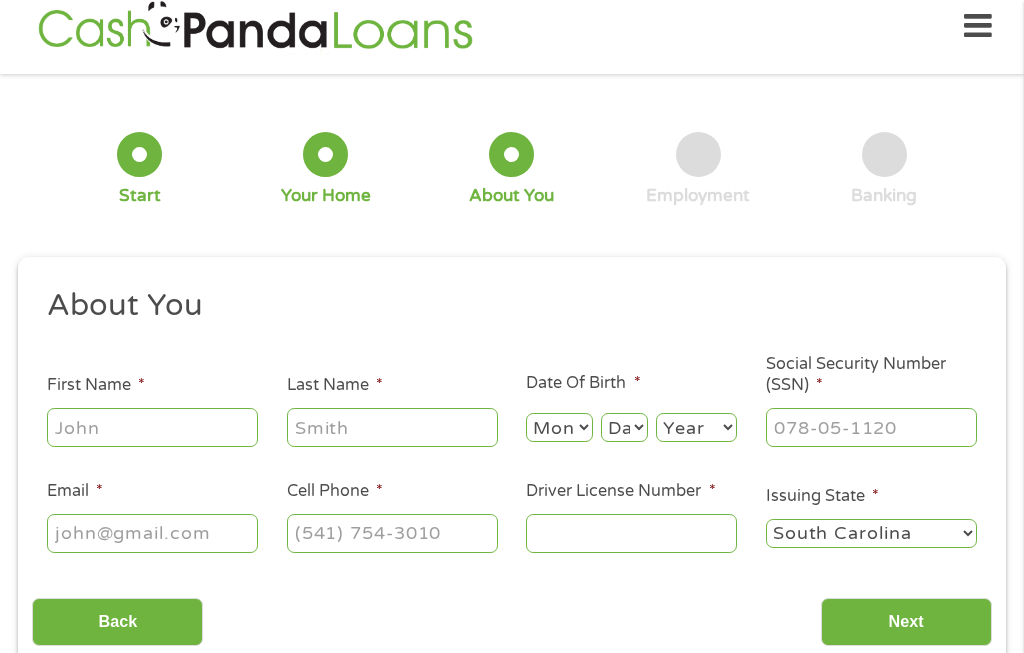 click on "First Name *" at bounding box center [152, 427] 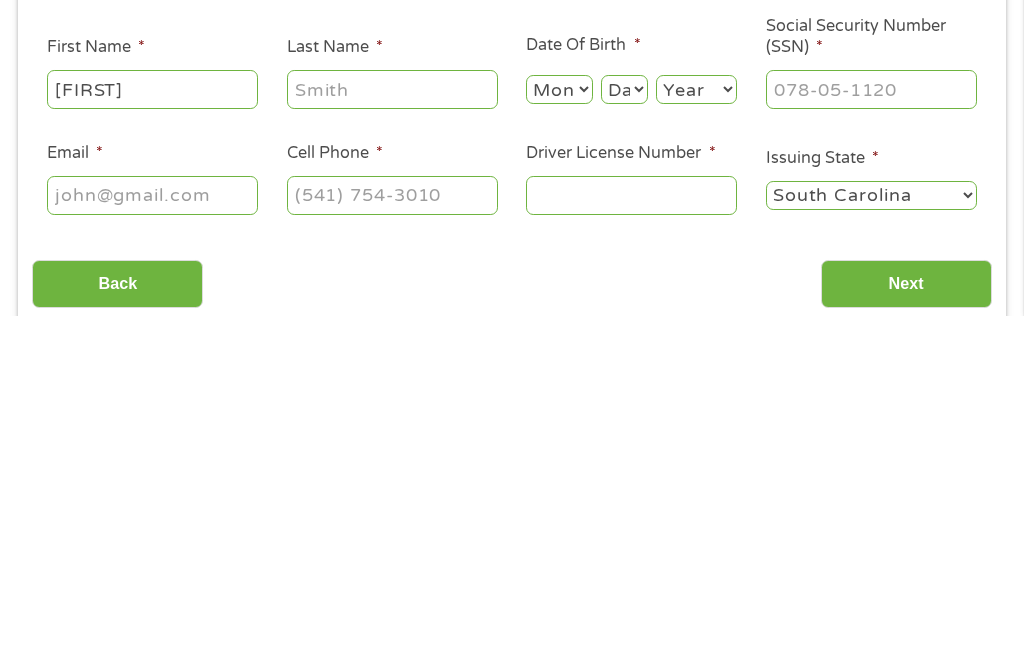 type on "[FIRST]" 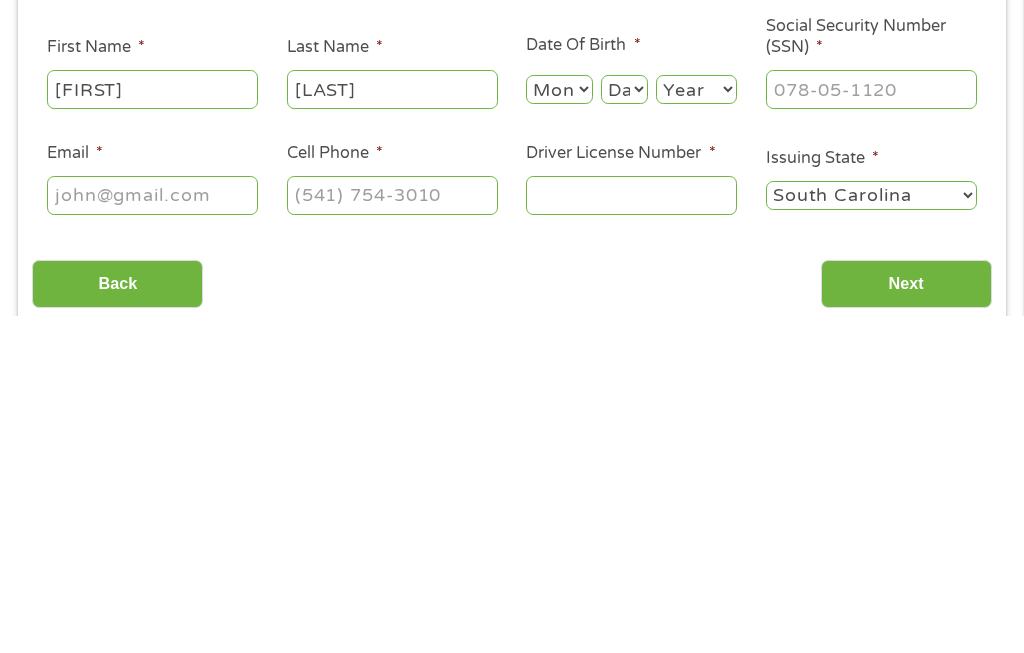 type on "[LAST]" 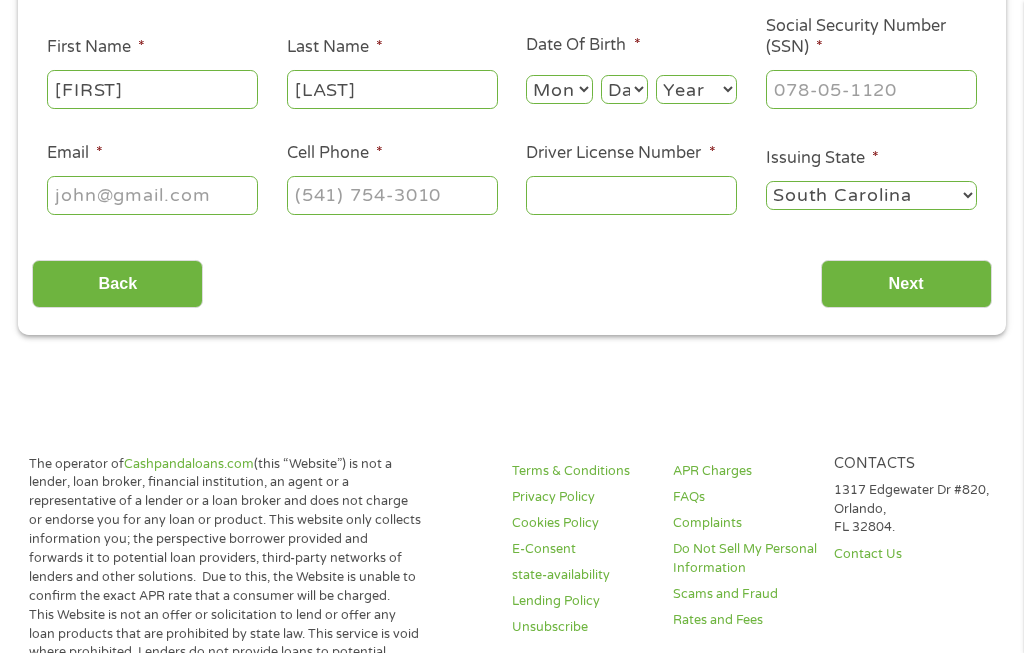 select on "2" 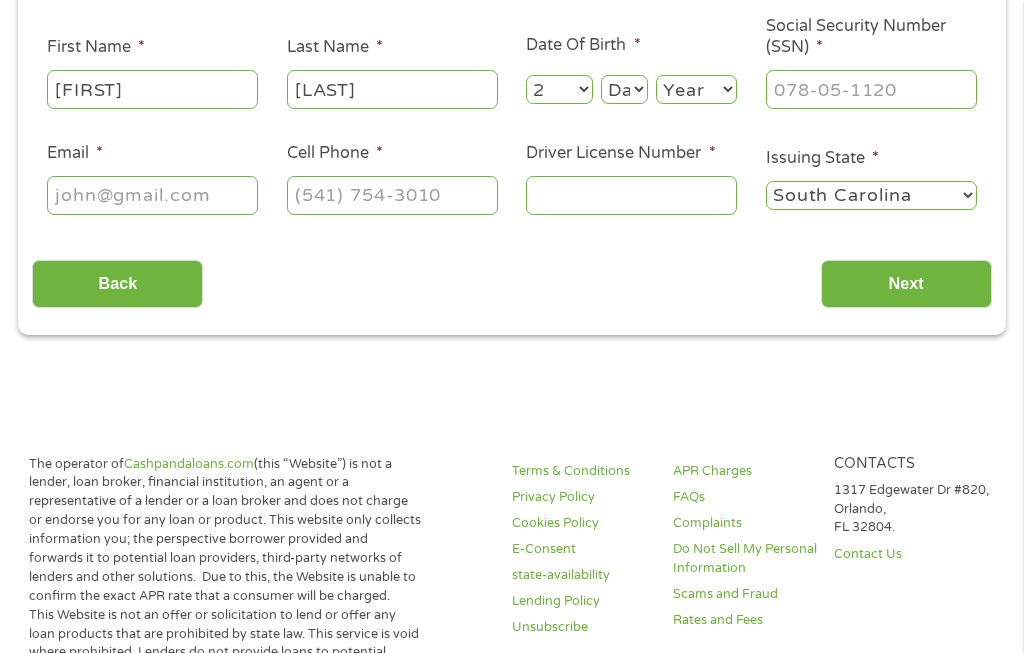 click on "Day 1 2 3 4 5 6 7 8 9 10 11 12 13 14 15 16 17 18 19 20 21 22 23 24 25 26 27 28 29 30 31" at bounding box center [624, 89] 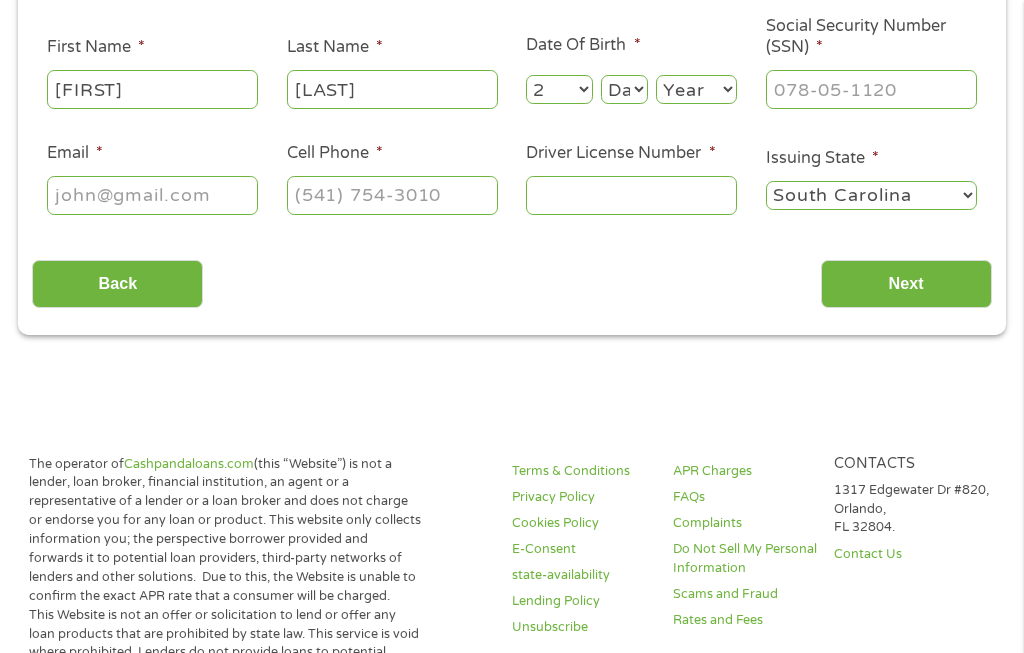 select on "6" 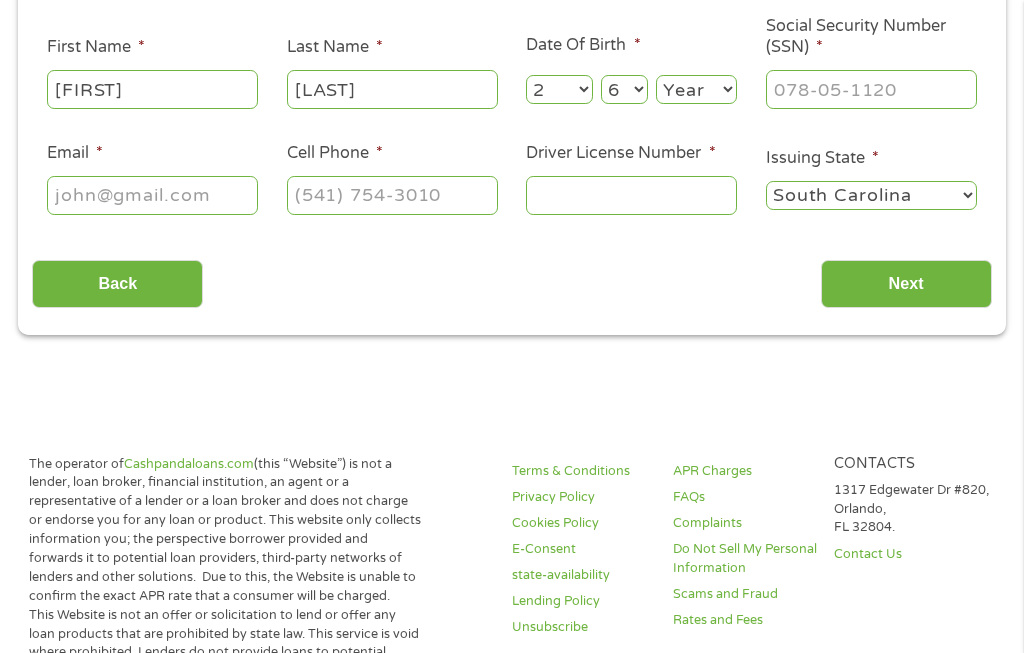 click on "Year 2007 2006 2005 2004 2003 2002 2001 2000 1999 1998 1997 1996 1995 1994 1993 1992 1991 1990 1989 1988 1987 1986 1985 1984 1983 1982 1981 1980 1979 1978 1977 1976 1975 1974 1973 1972 1971 1970 1969 1968 1967 1966 1965 1964 1963 1962 1961 1960 1959 1958 1957 1956 1955 1954 1953 1952 1951 1950 1949 1948 1947 1946 1945 1944 1943 1942 1941 1940 1939 1938 1937 1936 1935 1934 1933 1932 1931 1930 1929 1928 1927 1926 1925 1924 1923 1922 1921 1920" at bounding box center [696, 89] 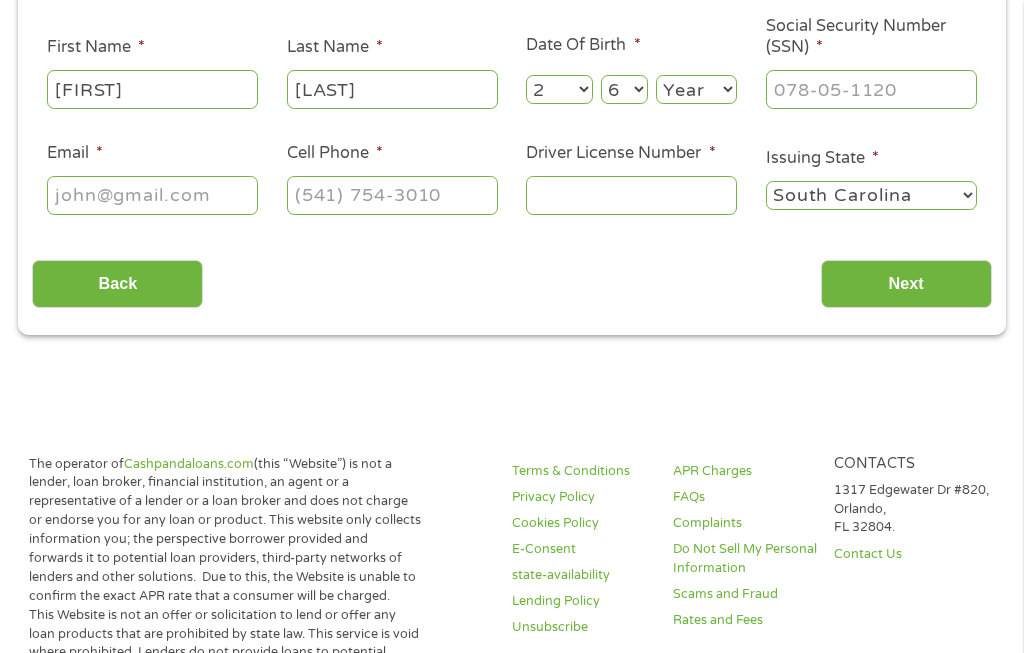 select on "1939" 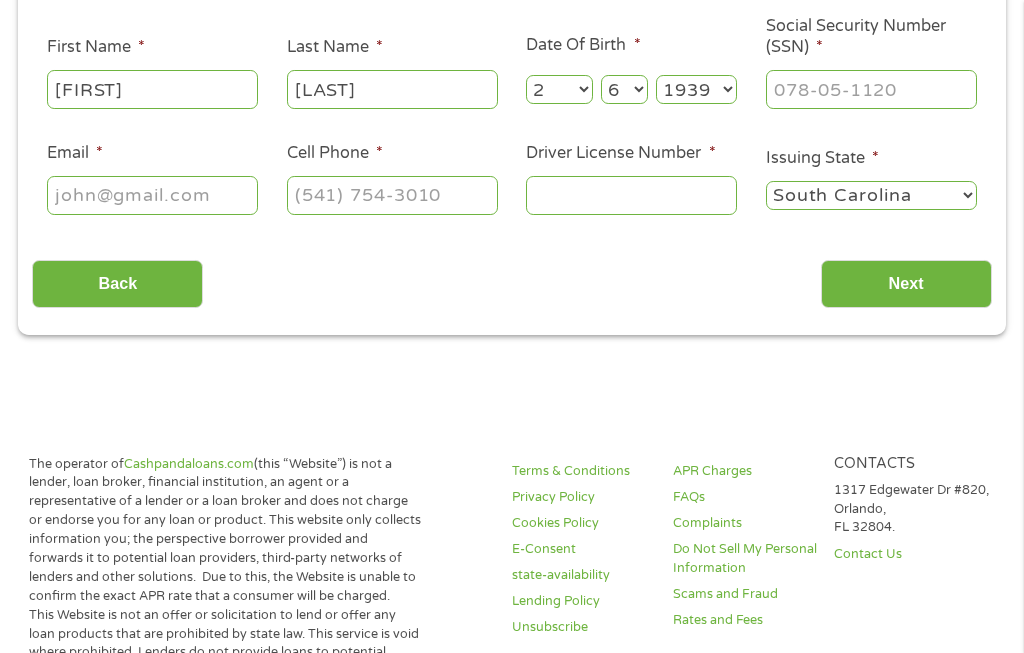 click on "Social Security Number (SSN) *" at bounding box center (871, 89) 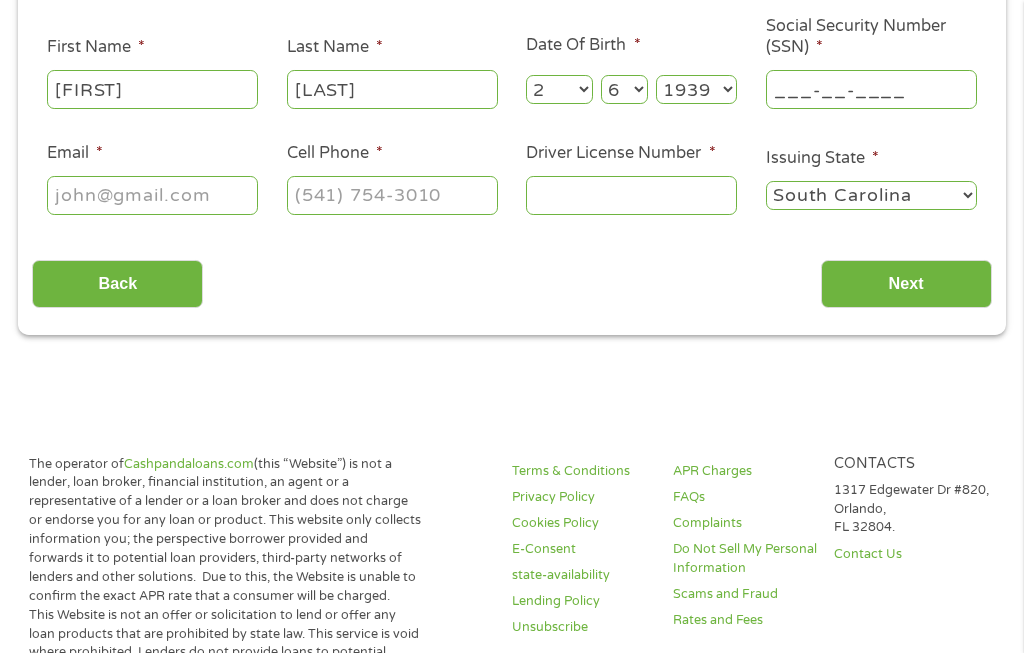 scroll, scrollTop: 358, scrollLeft: 0, axis: vertical 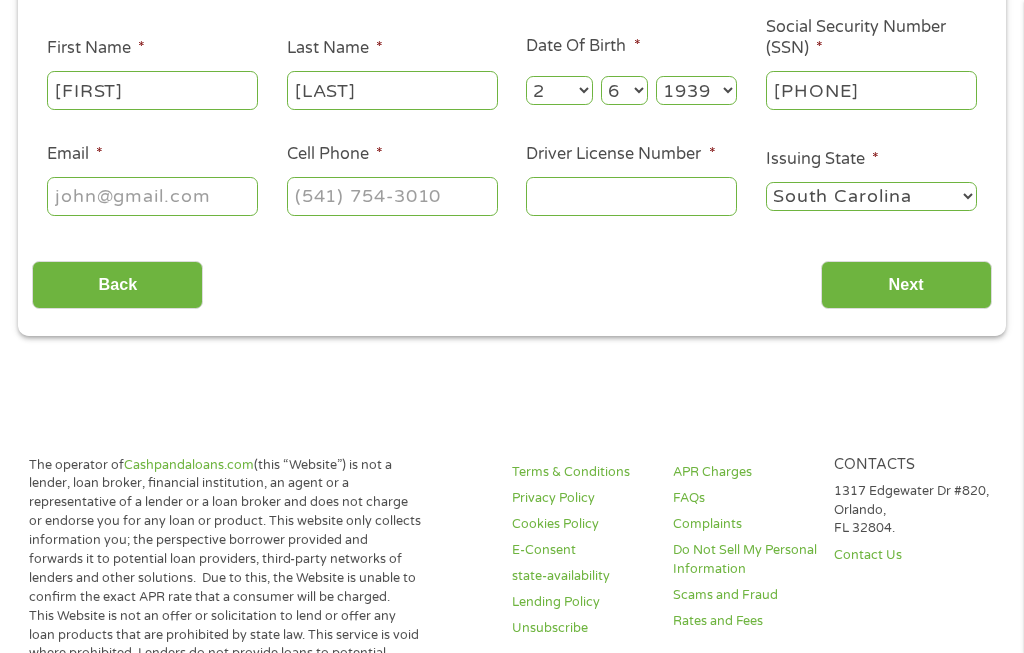 type on "[PHONE]" 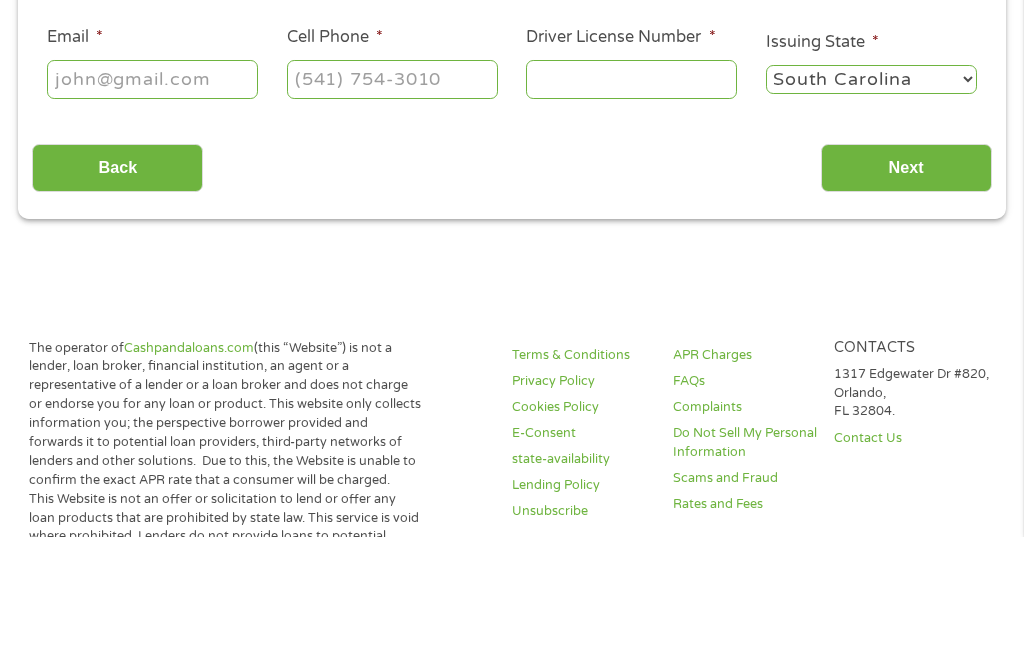 click on "Email *" at bounding box center [152, 196] 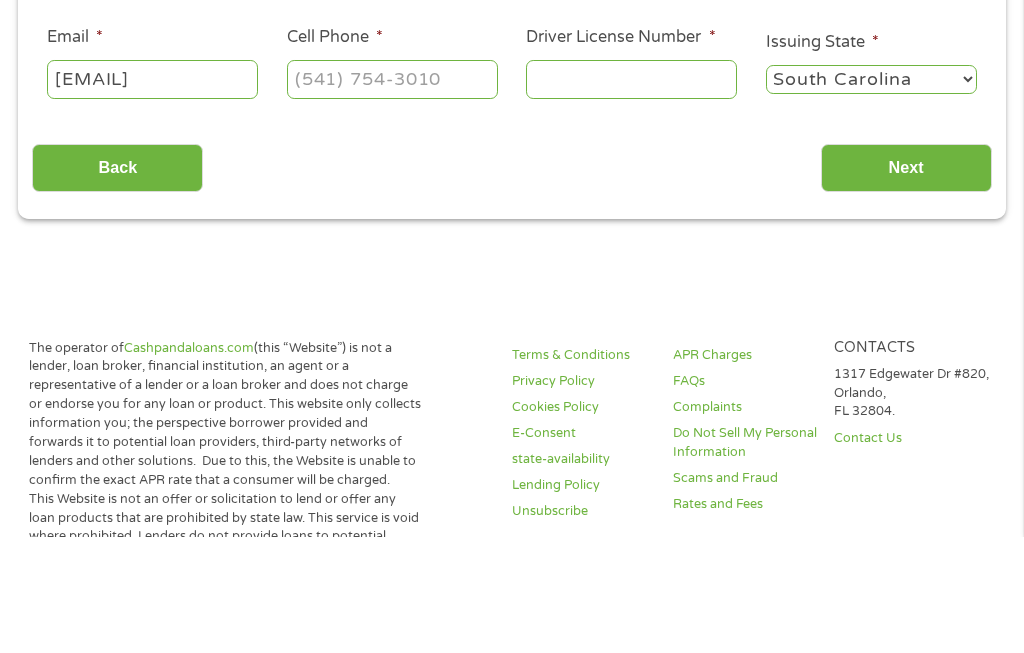 type on "[EMAIL]" 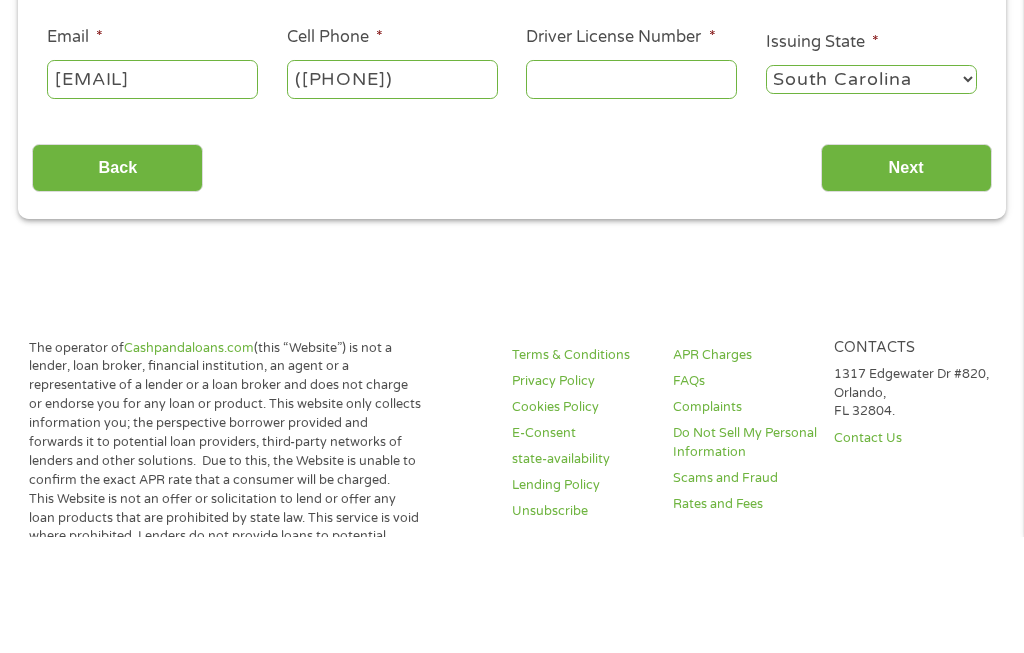 type on "([PHONE])" 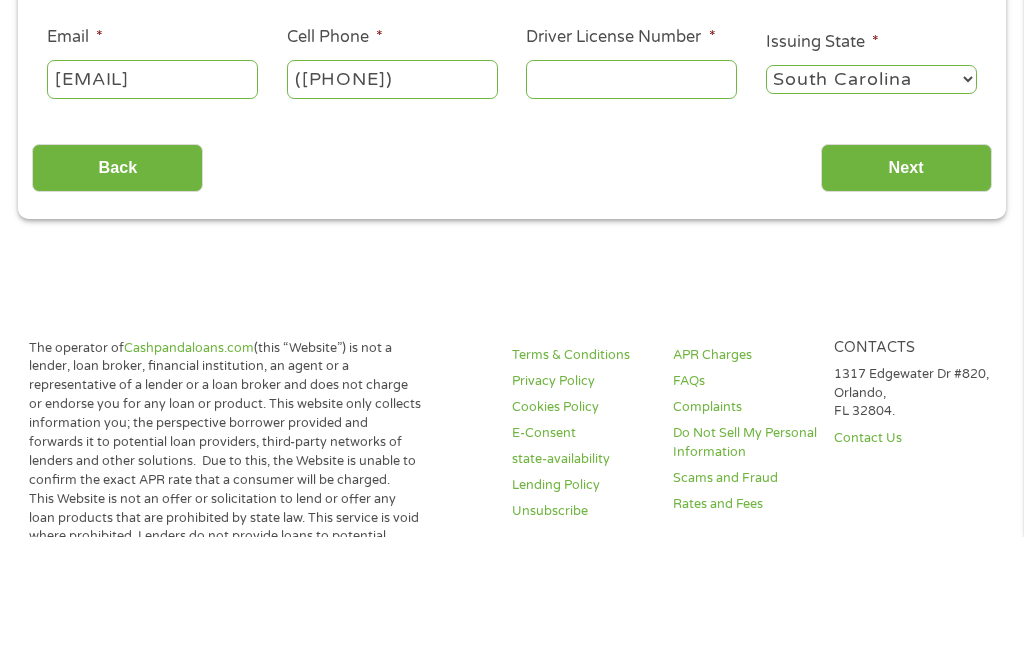click on "Driver License Number *" at bounding box center (631, 196) 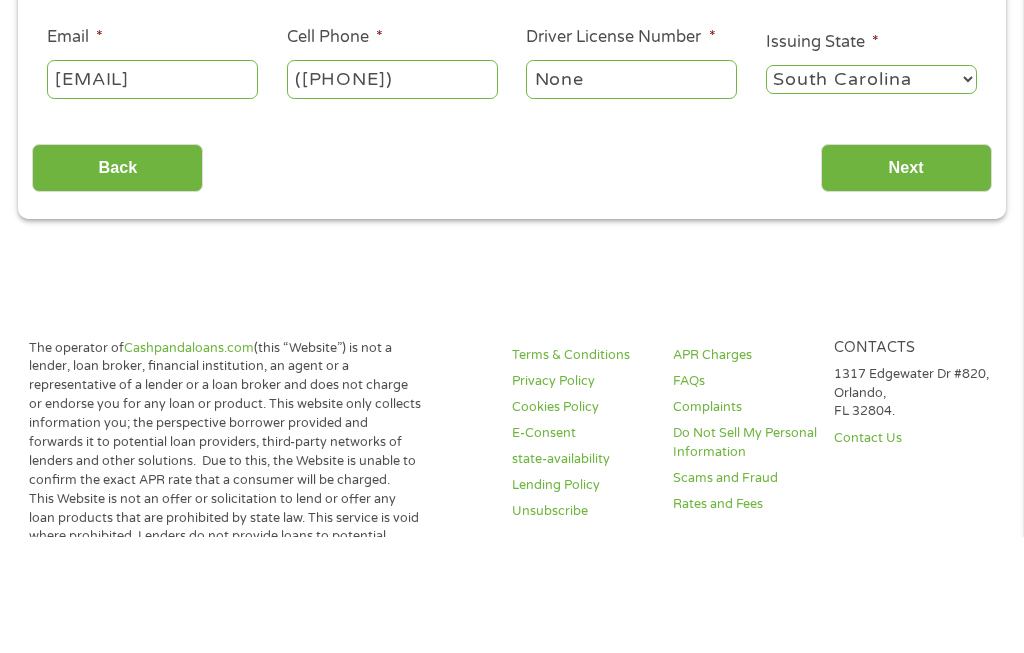 type on "None" 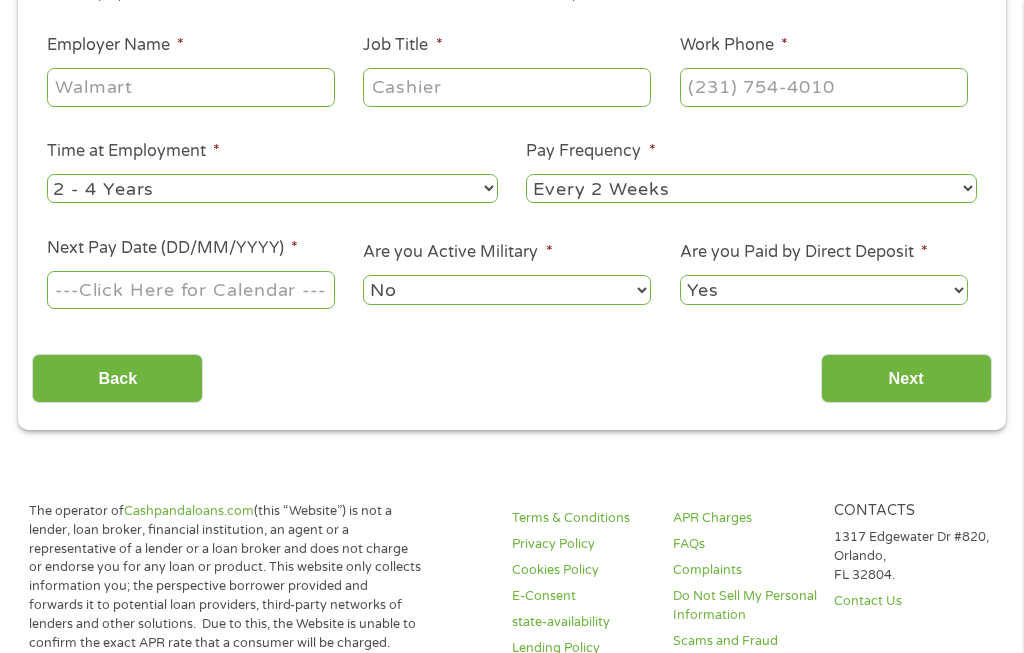 scroll, scrollTop: 467, scrollLeft: 0, axis: vertical 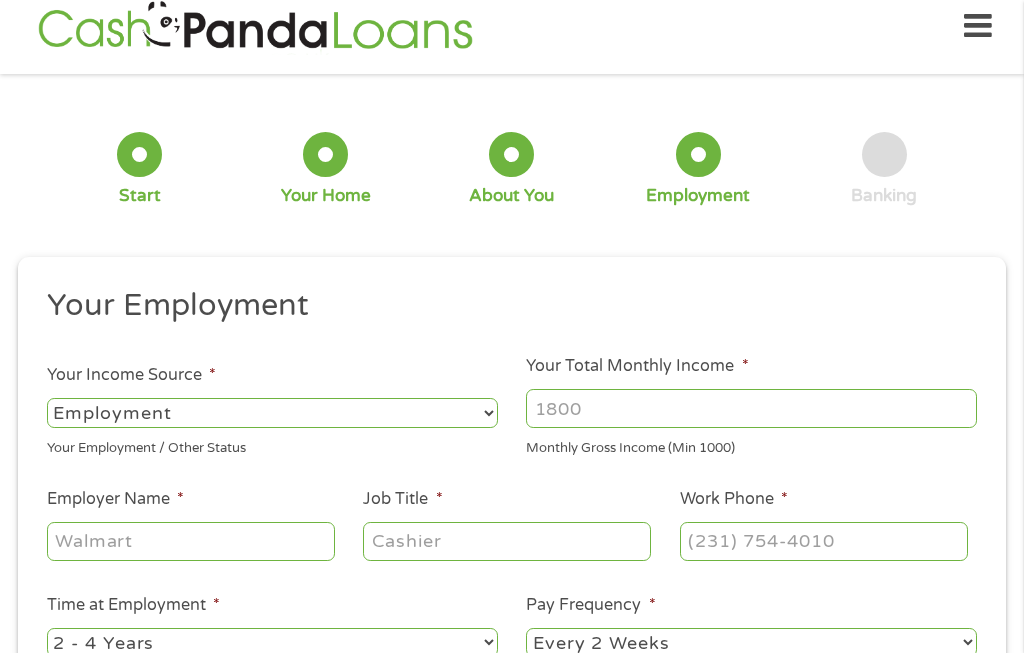 click on "--- Choose one --- Employment Self Employed Benefits" at bounding box center [272, 412] 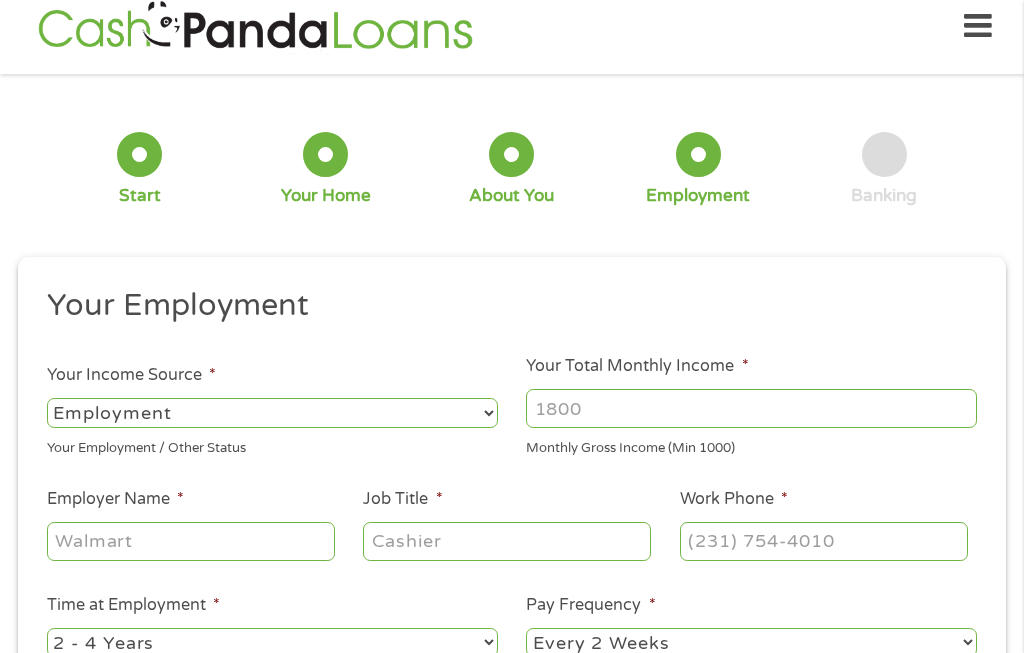 select on "benefits" 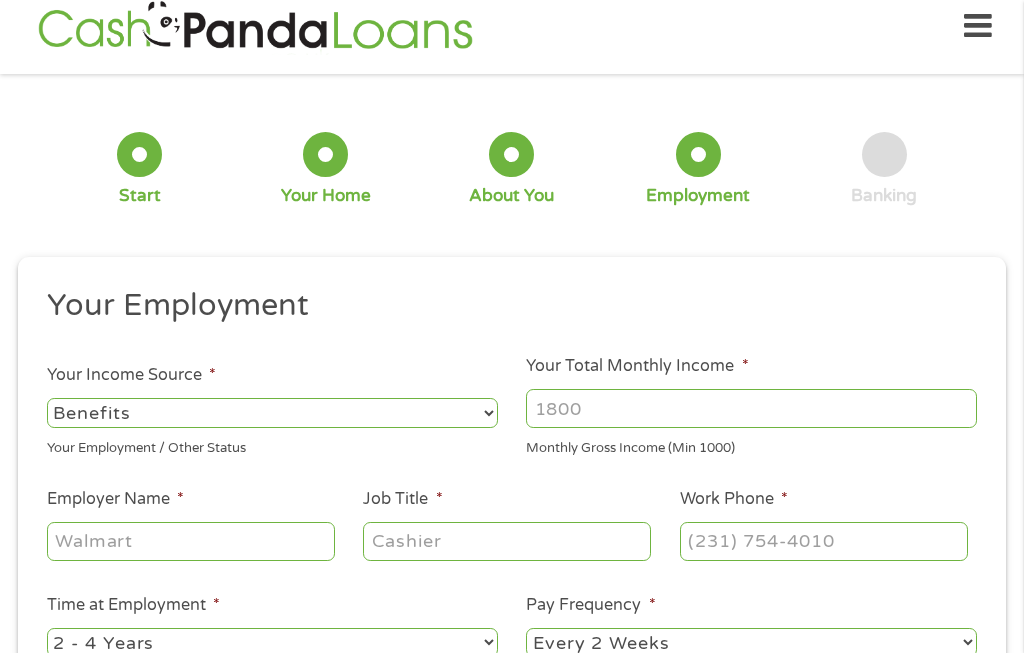 type on "Other" 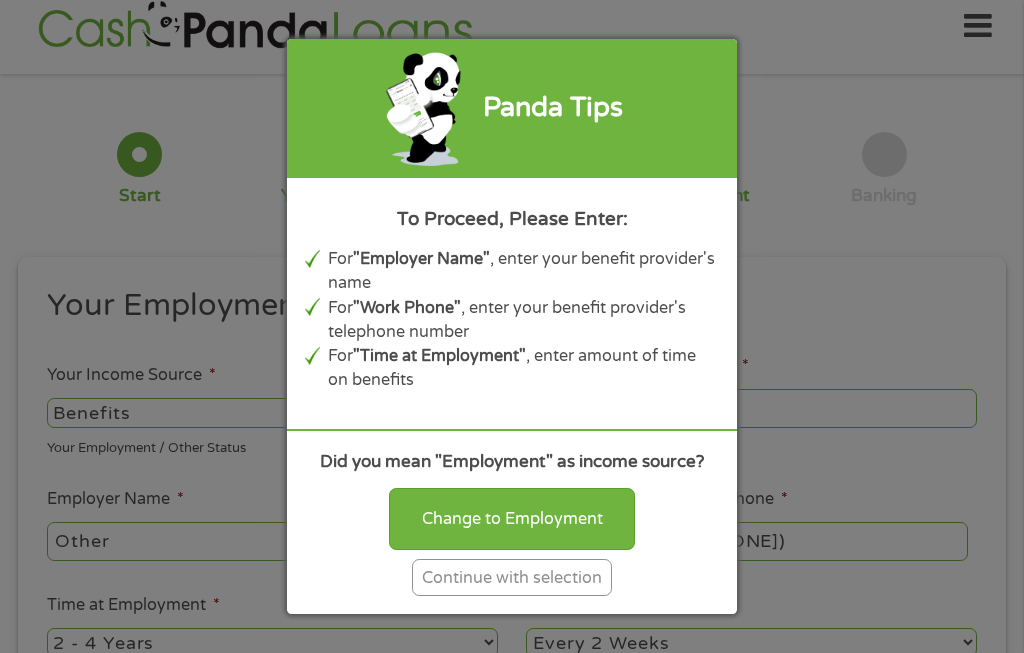 scroll, scrollTop: 0, scrollLeft: 0, axis: both 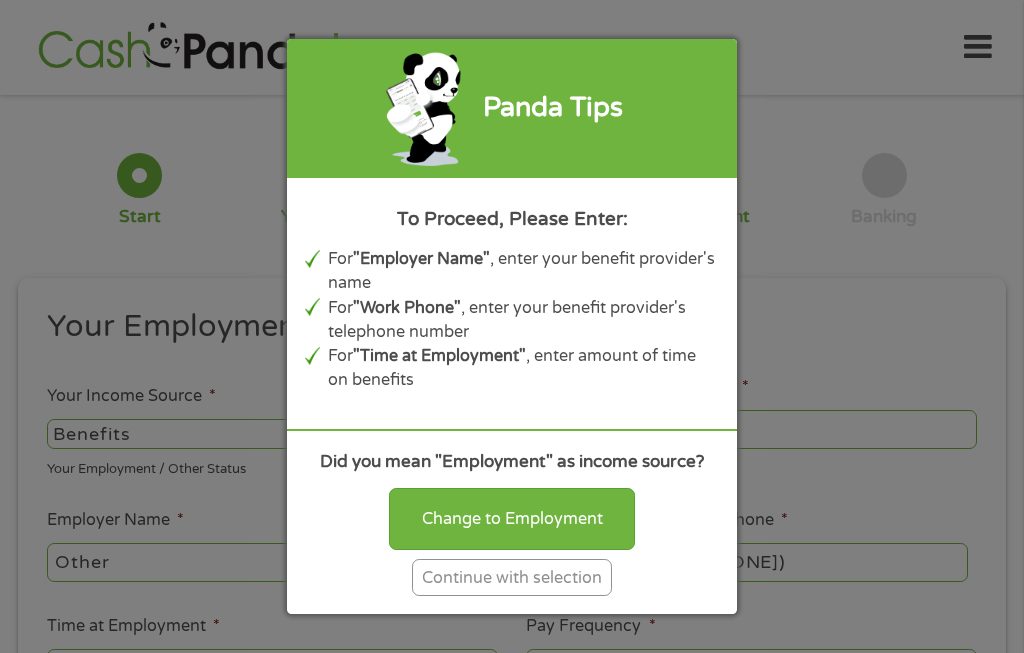click on "Continue with selection" at bounding box center [512, 577] 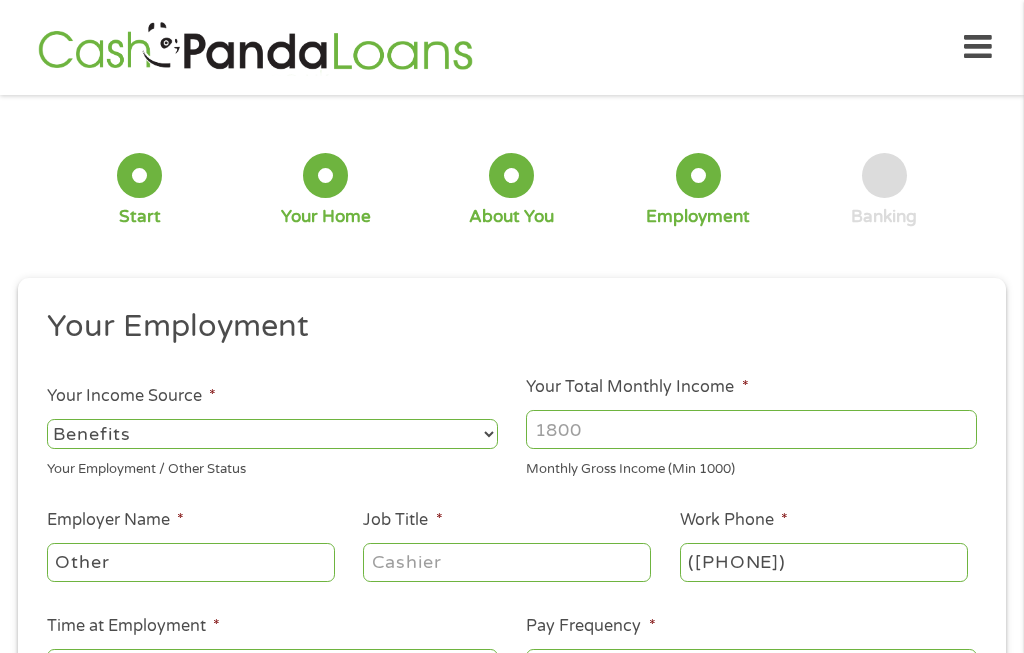 click on "Your Total Monthly Income *" at bounding box center (751, 429) 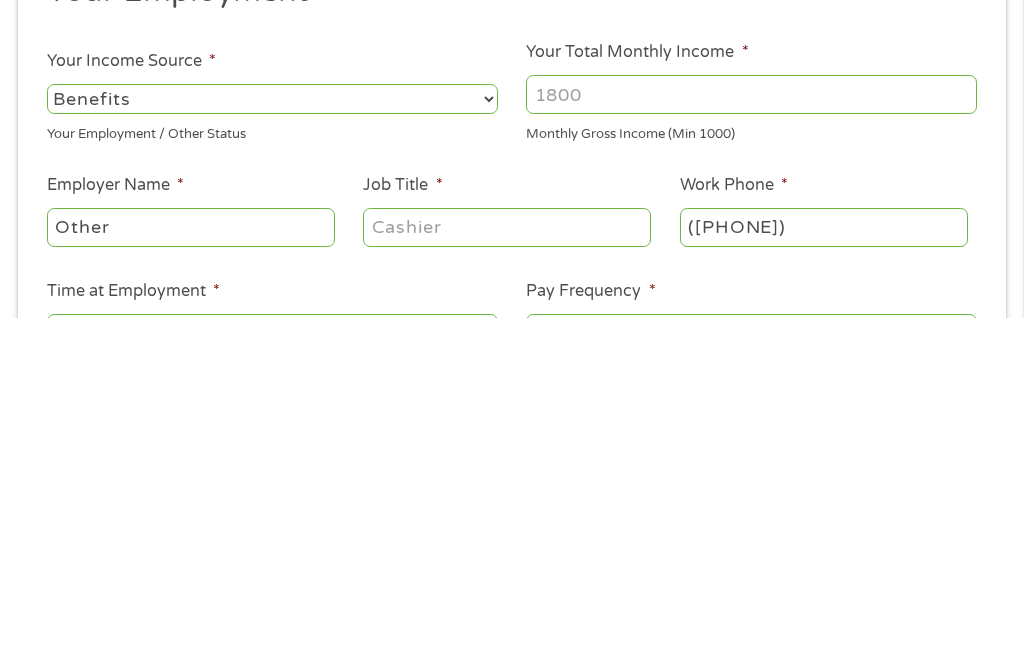 scroll, scrollTop: 335, scrollLeft: 0, axis: vertical 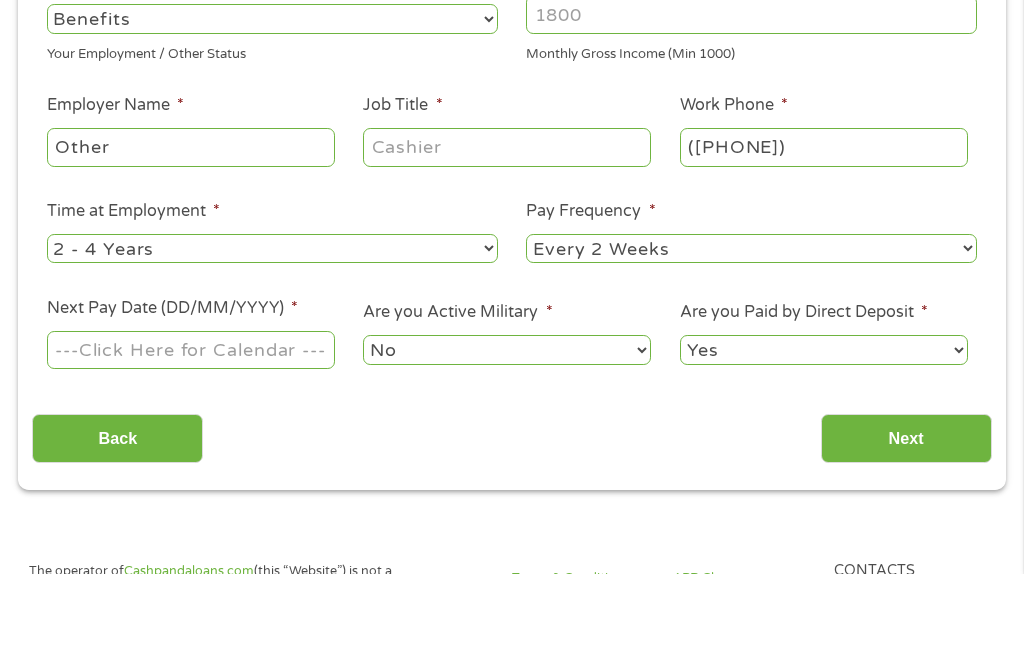 click on "Other" at bounding box center (191, 227) 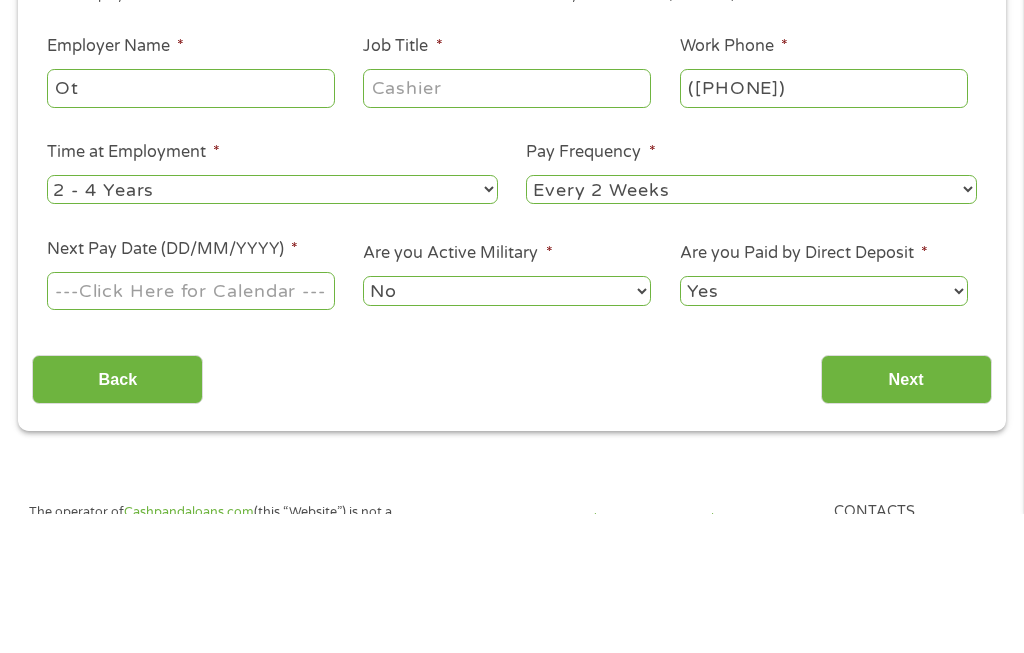 type on "O" 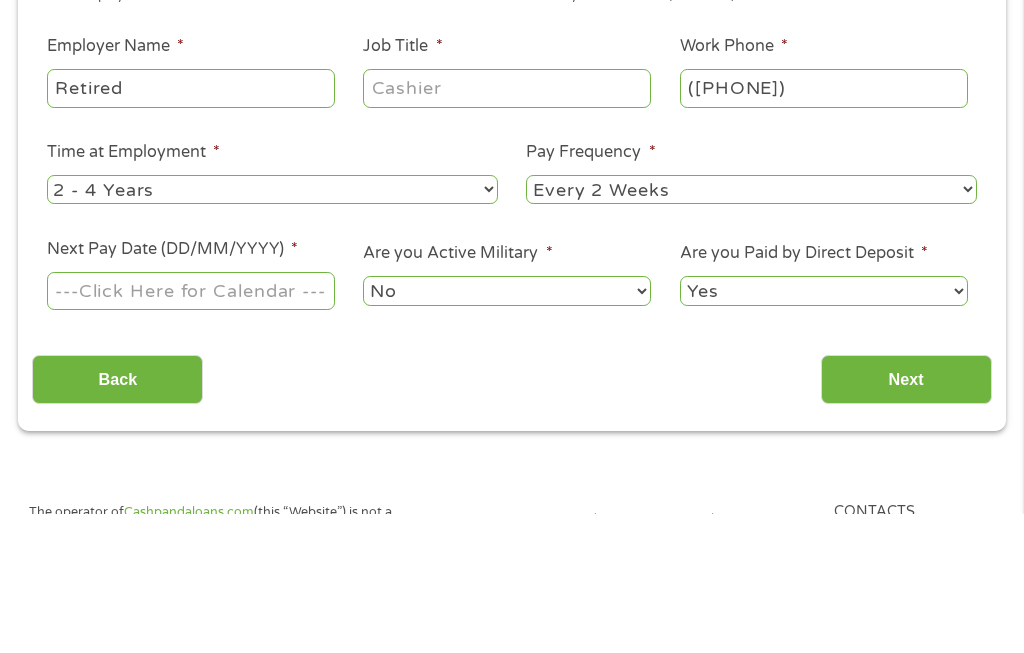 type on "Retired" 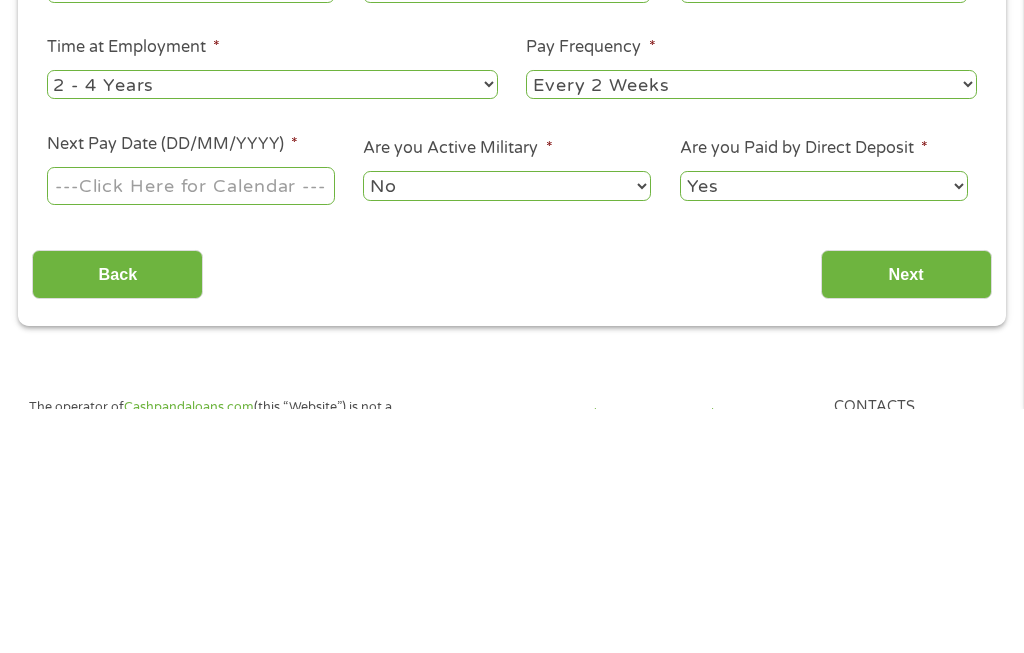 type on "N/A" 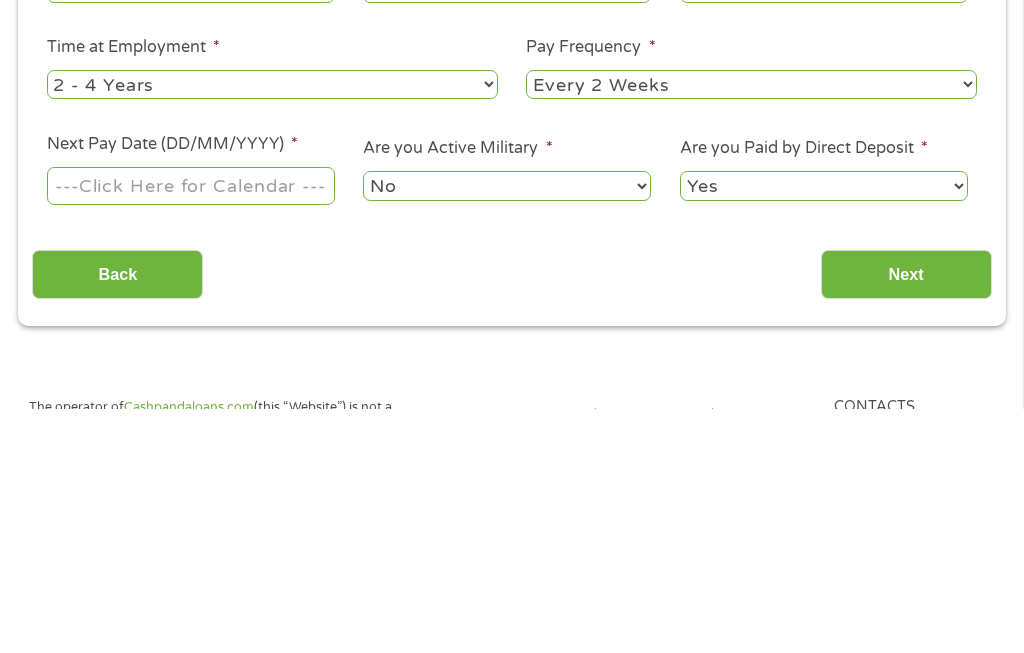 click on "--- Choose one --- 1 Year or less 1 - 2 Years 2 - 4 Years Over 4 Years" at bounding box center (272, 328) 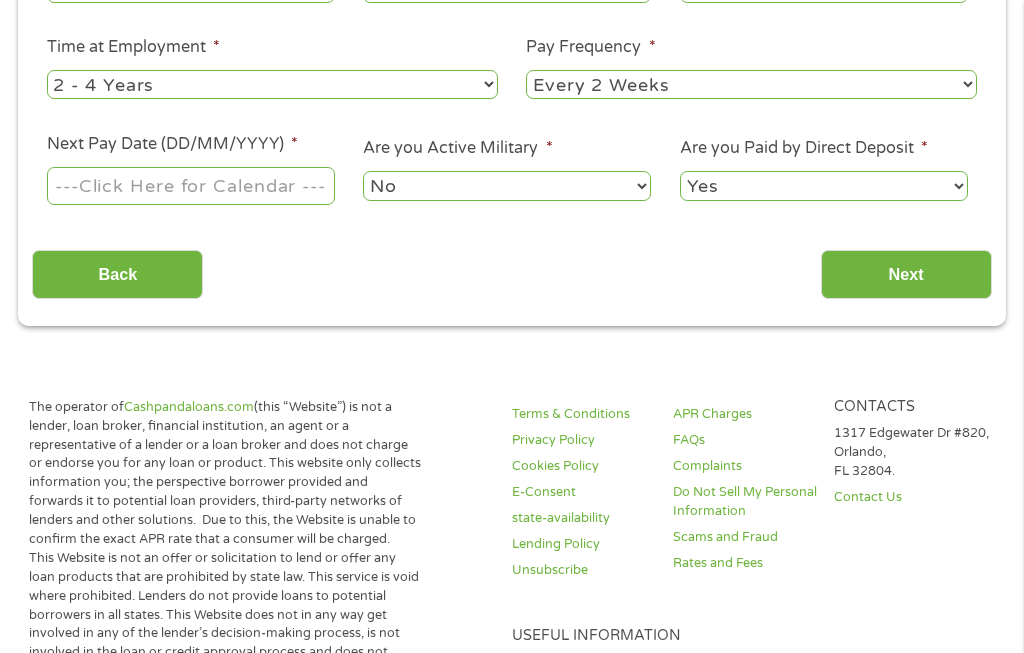 select on "60months" 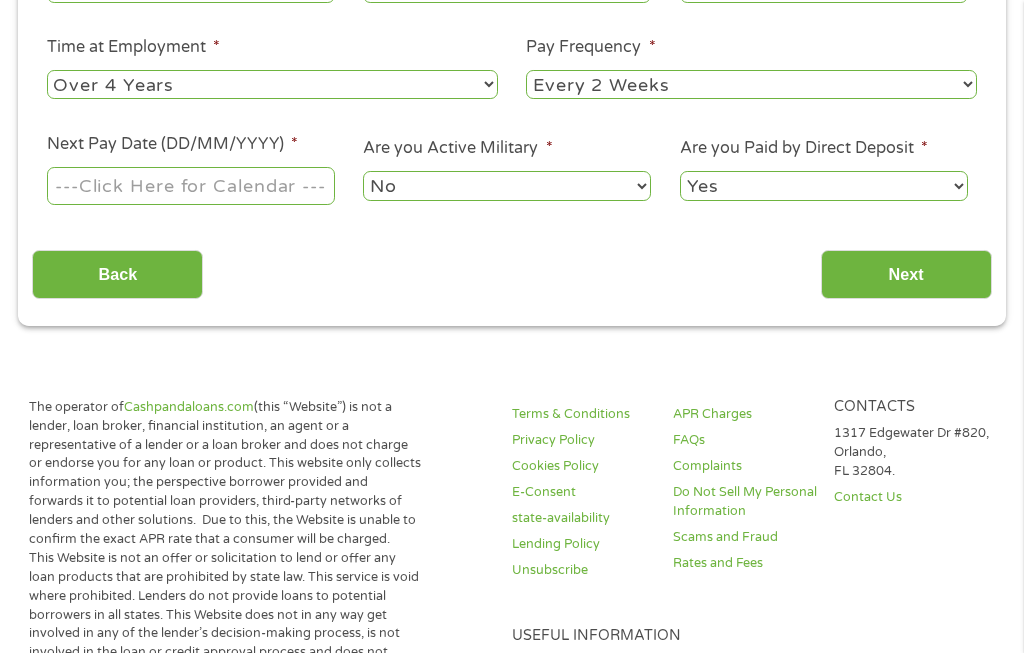 click on "--- Choose one --- Every 2 Weeks Every Week Monthly Semi-Monthly" at bounding box center (751, 84) 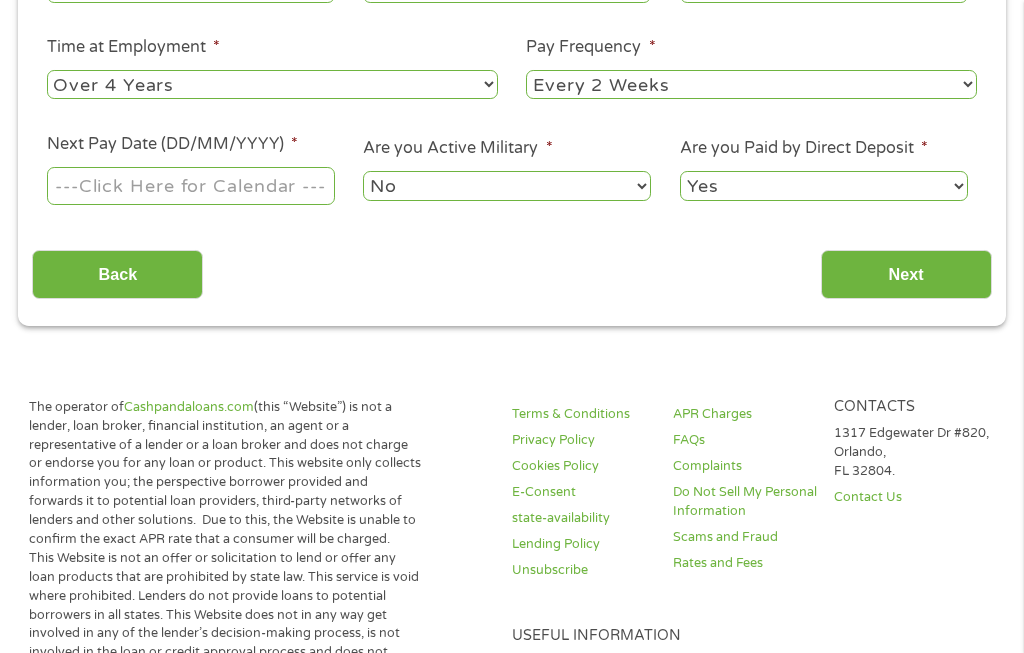 select on "monthly" 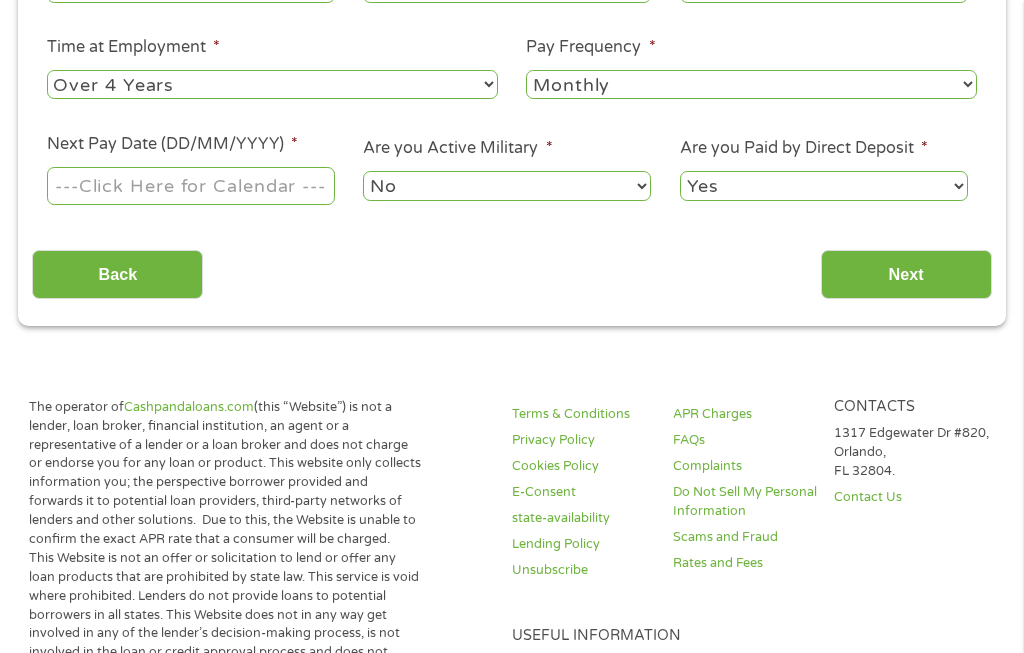 click on "Next Pay Date (DD/MM/YYYY) *" at bounding box center [191, 186] 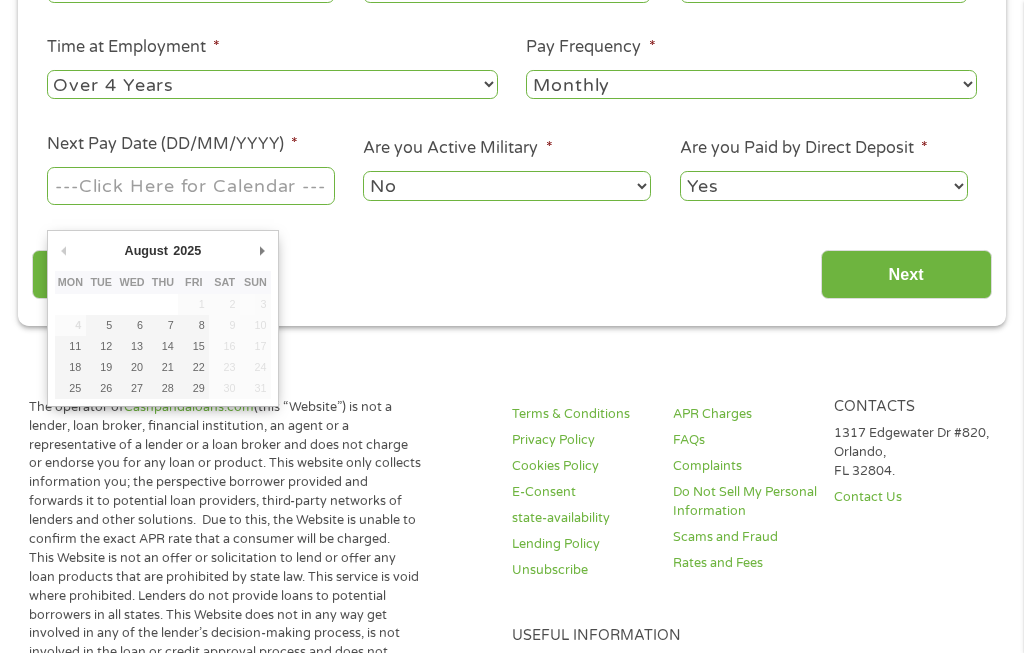 type on "15/08/2025" 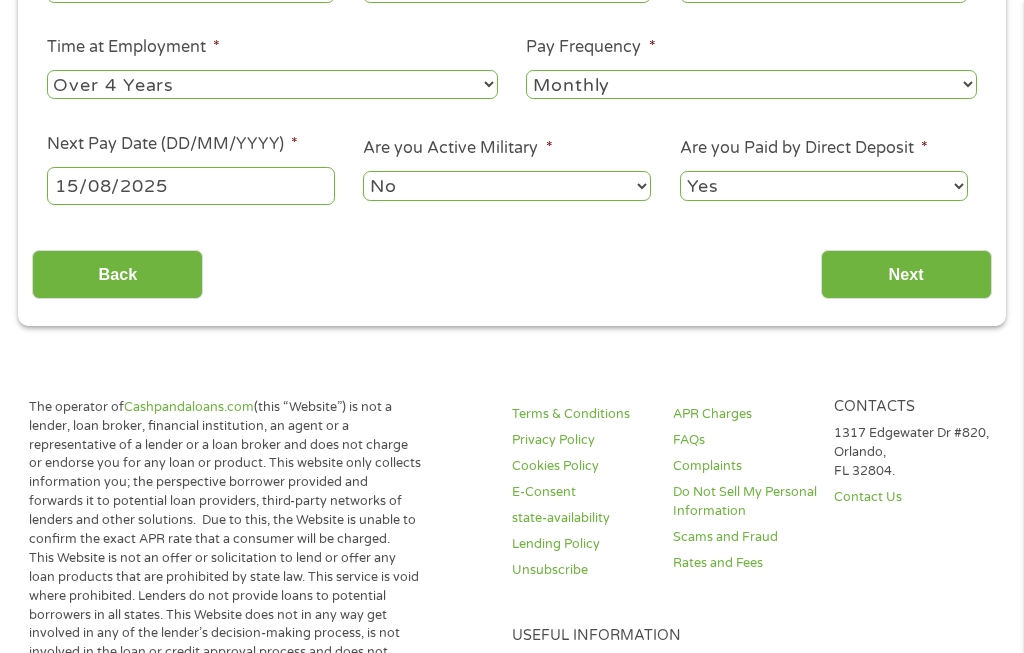 click on "Next" at bounding box center [906, 274] 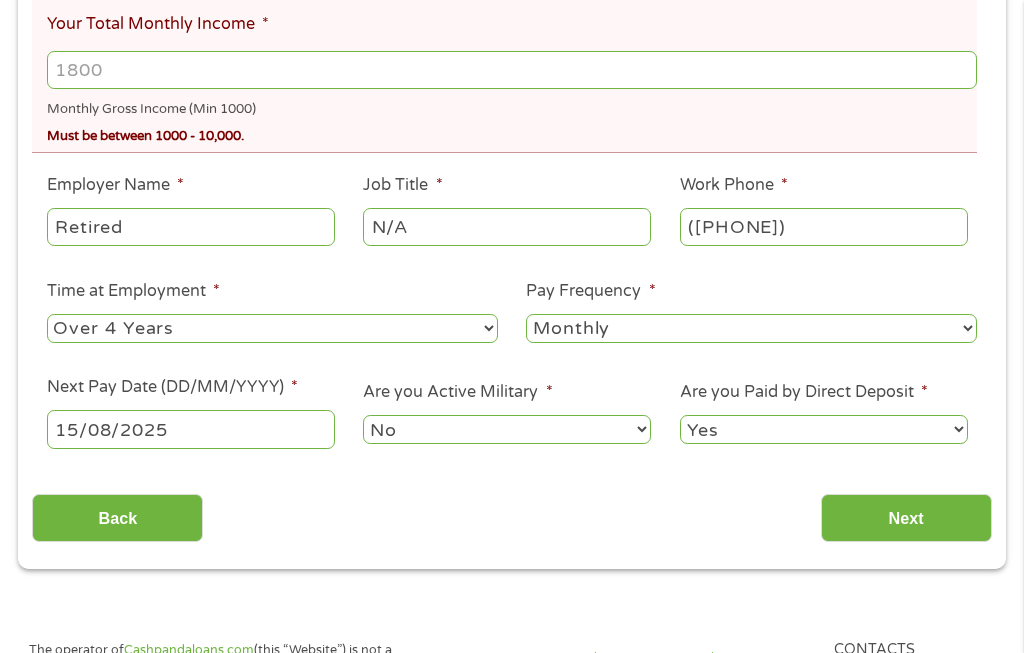 scroll, scrollTop: 523, scrollLeft: 0, axis: vertical 